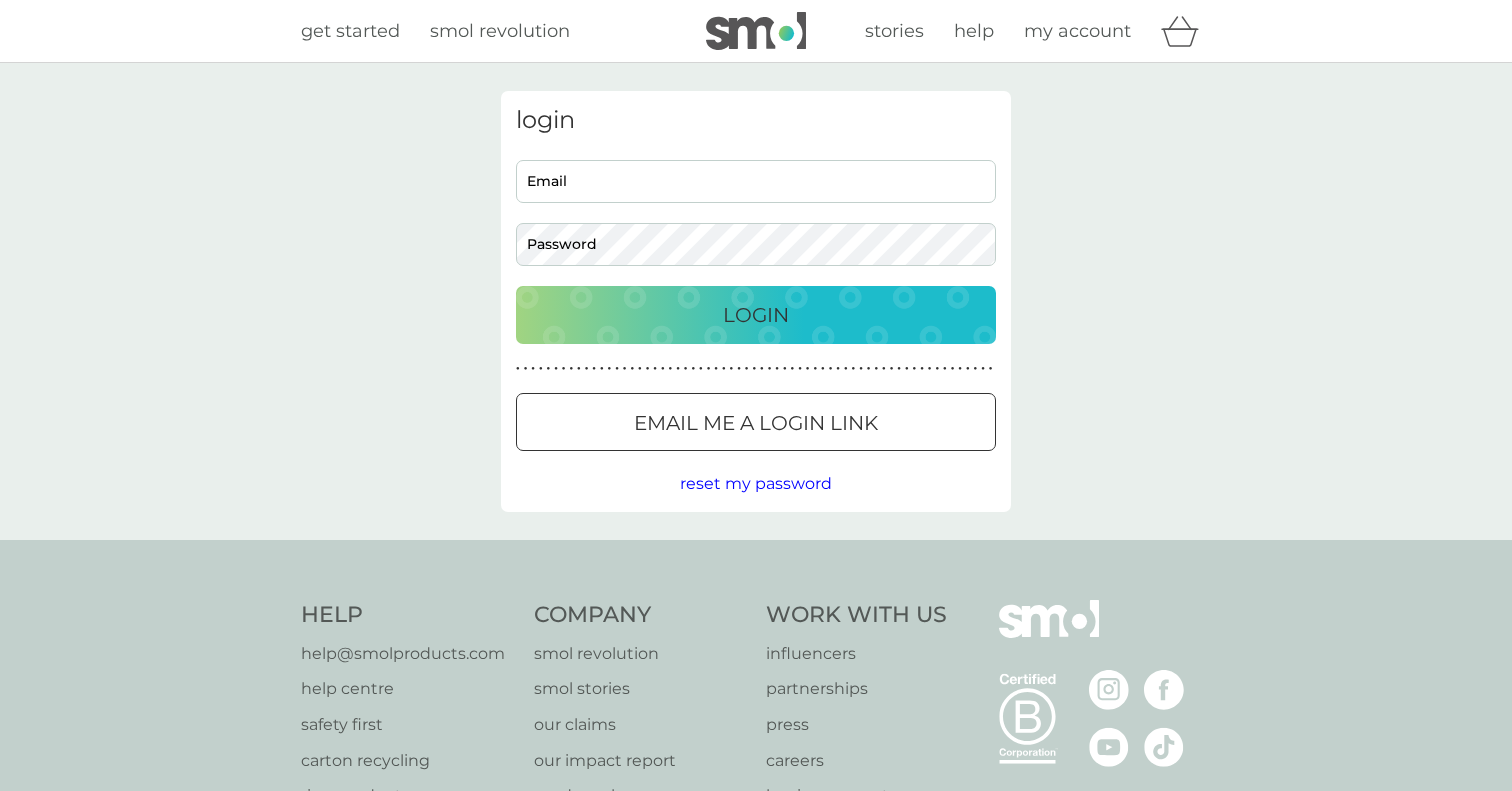 scroll, scrollTop: 0, scrollLeft: 0, axis: both 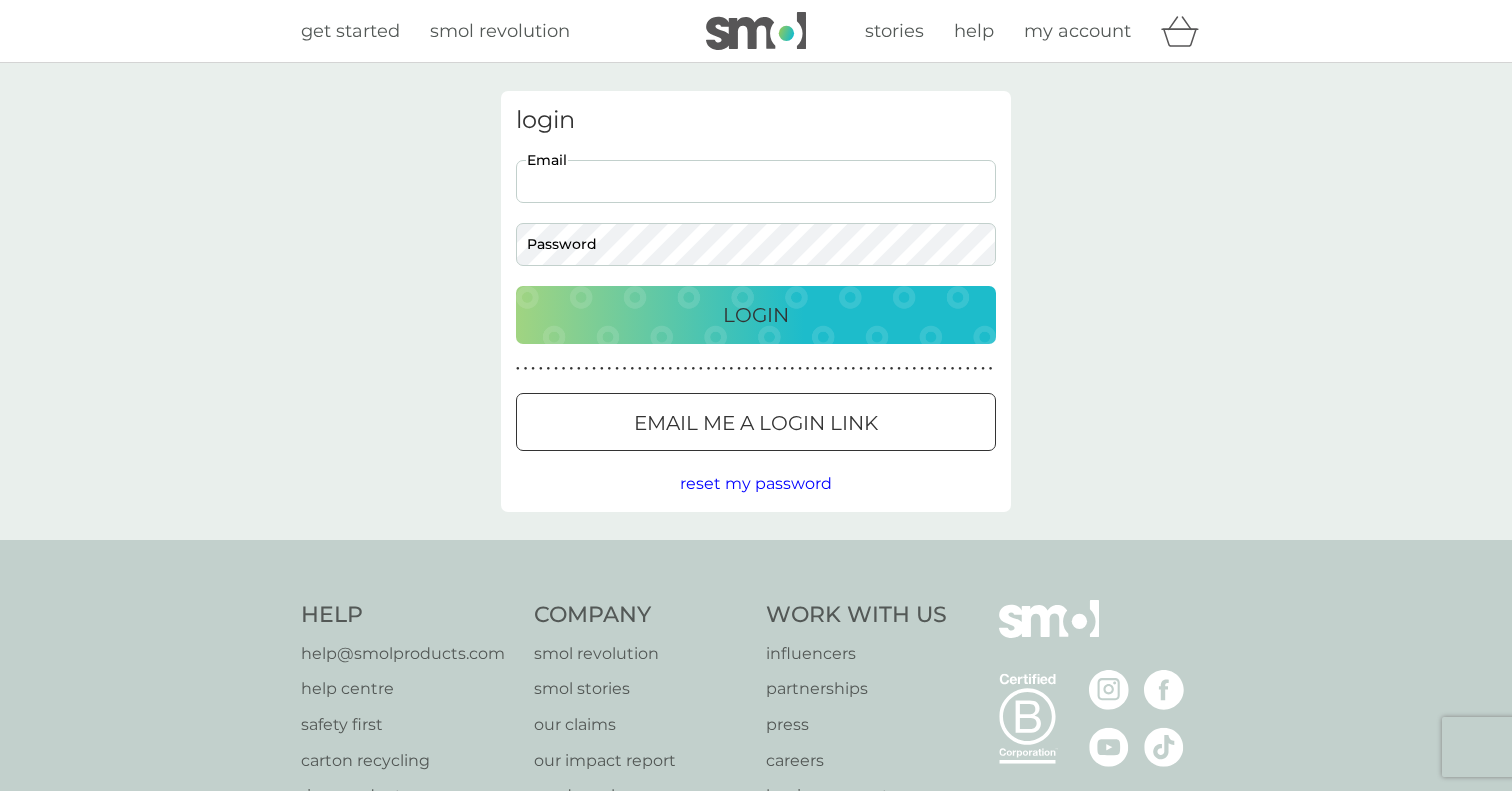 type on "[EMAIL]" 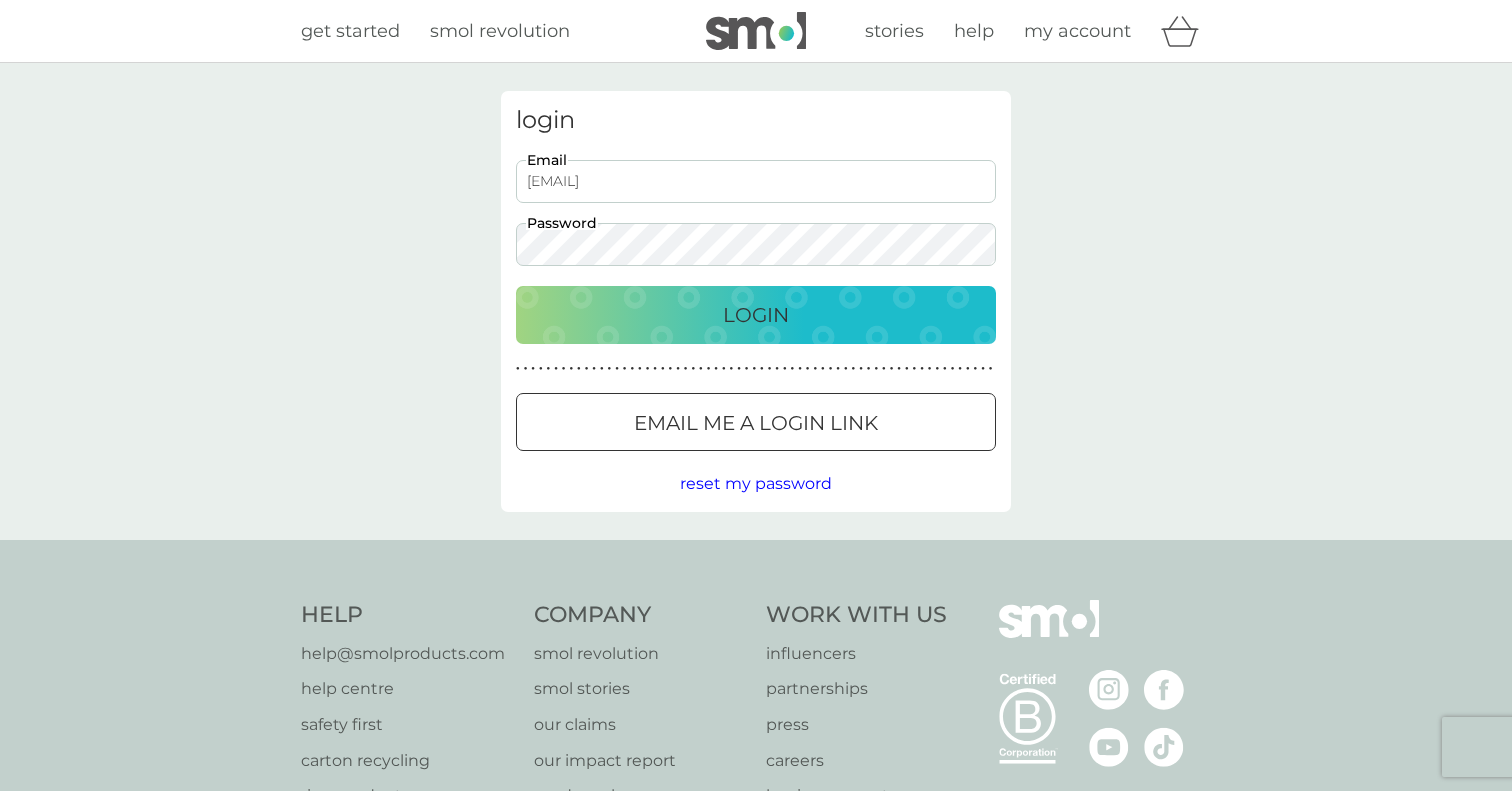 click on "Login" at bounding box center [756, 315] 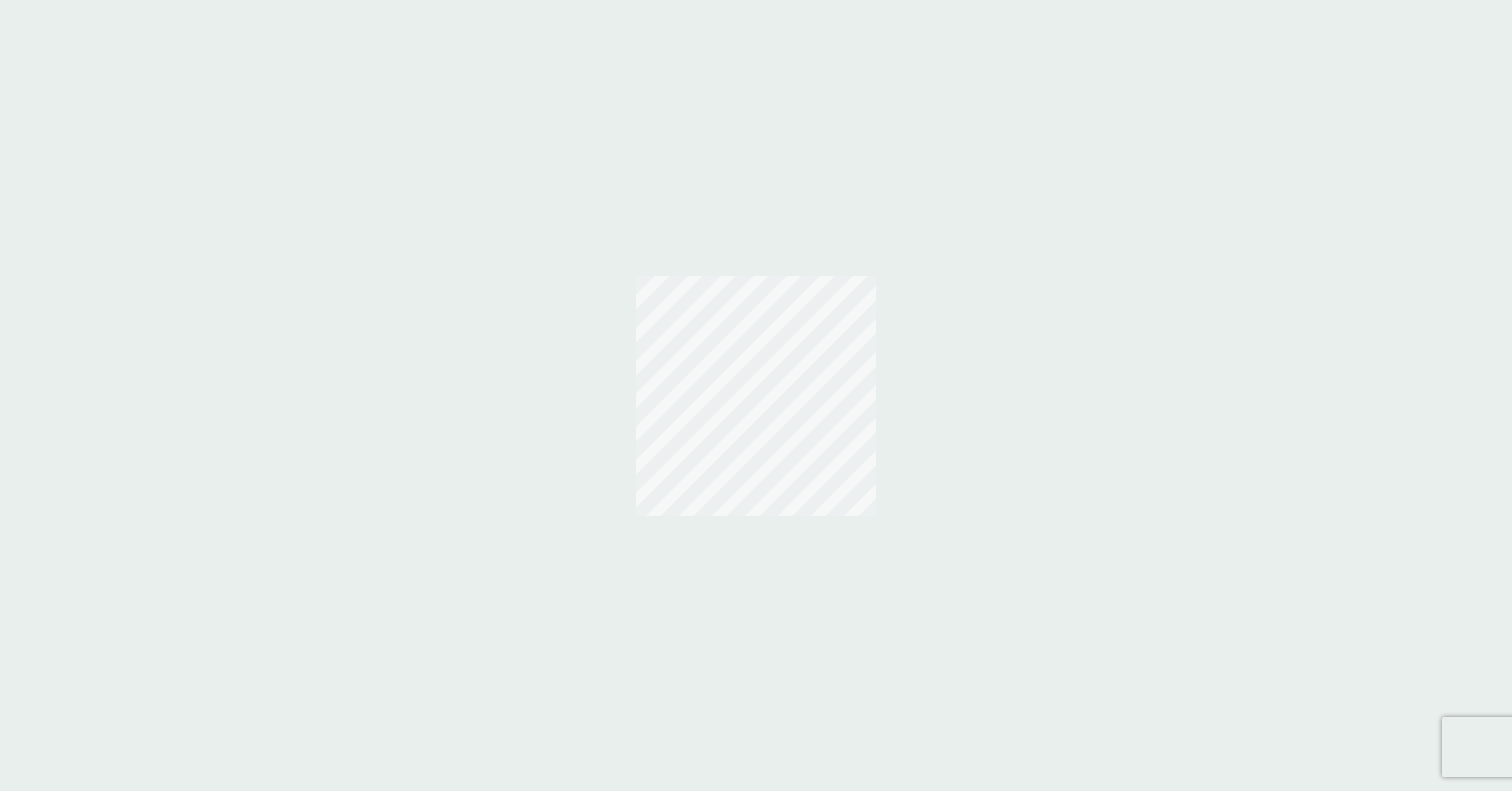 scroll, scrollTop: 0, scrollLeft: 0, axis: both 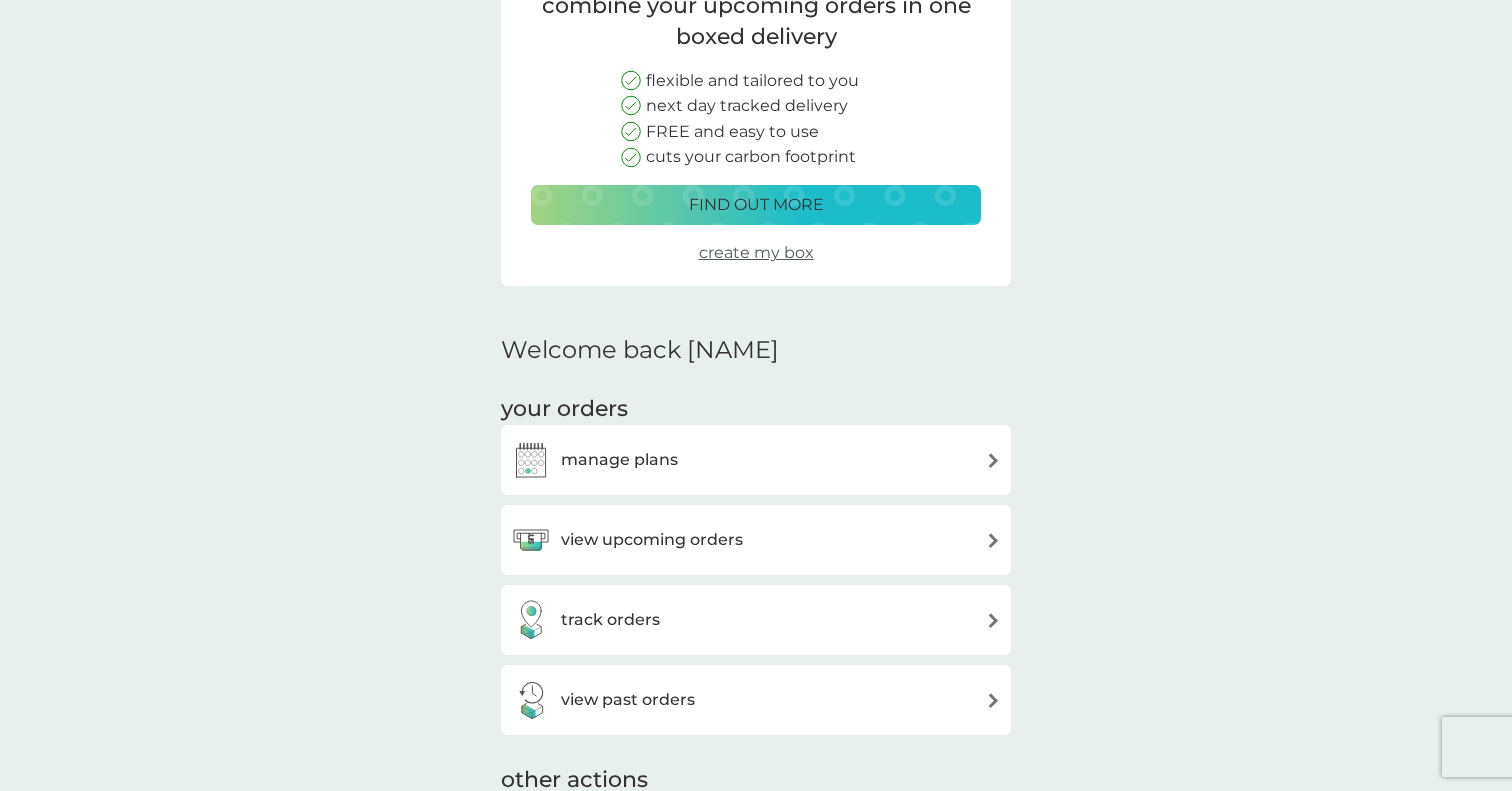 click on "manage plans" at bounding box center [756, 460] 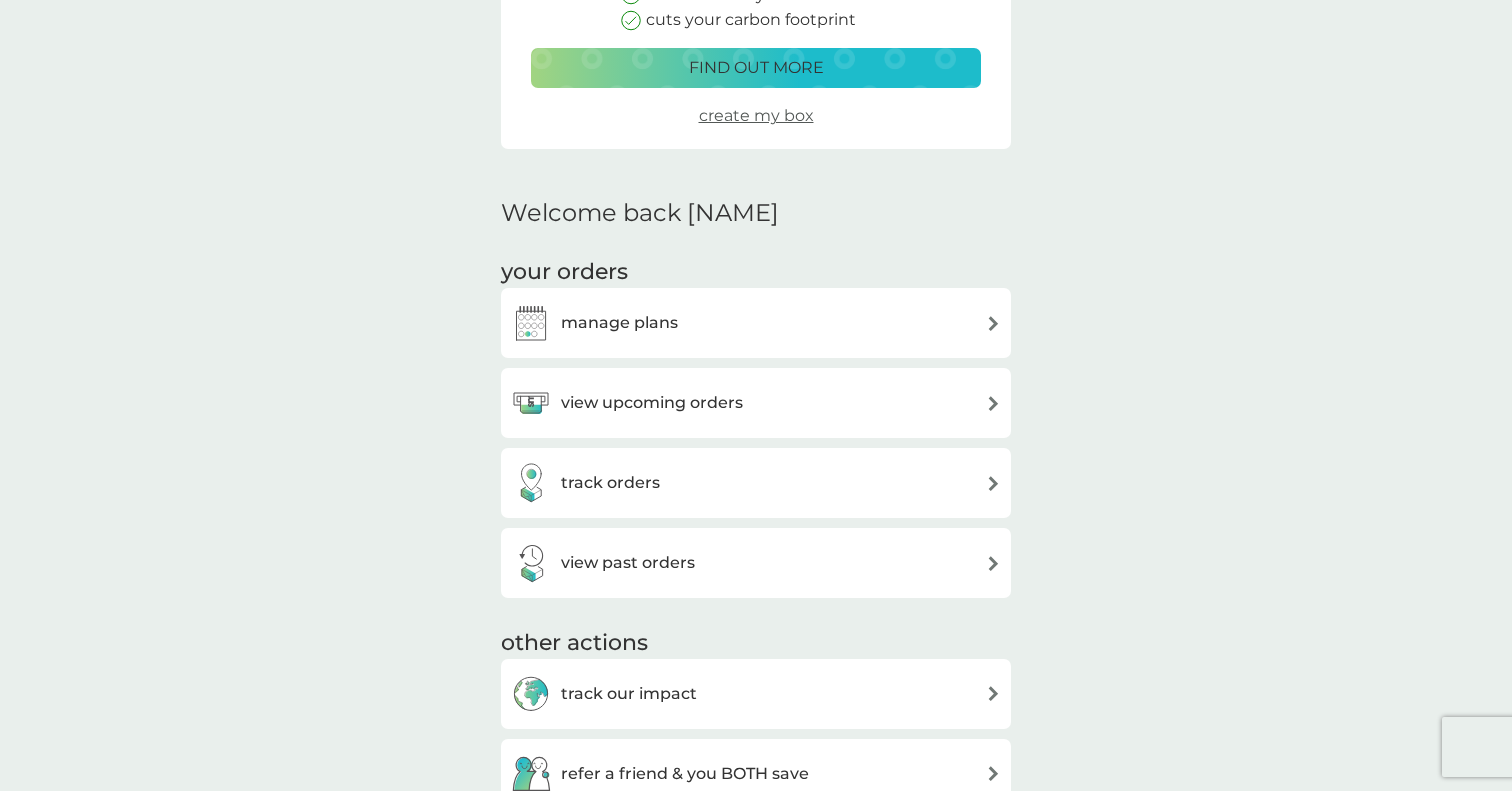 scroll, scrollTop: 392, scrollLeft: 0, axis: vertical 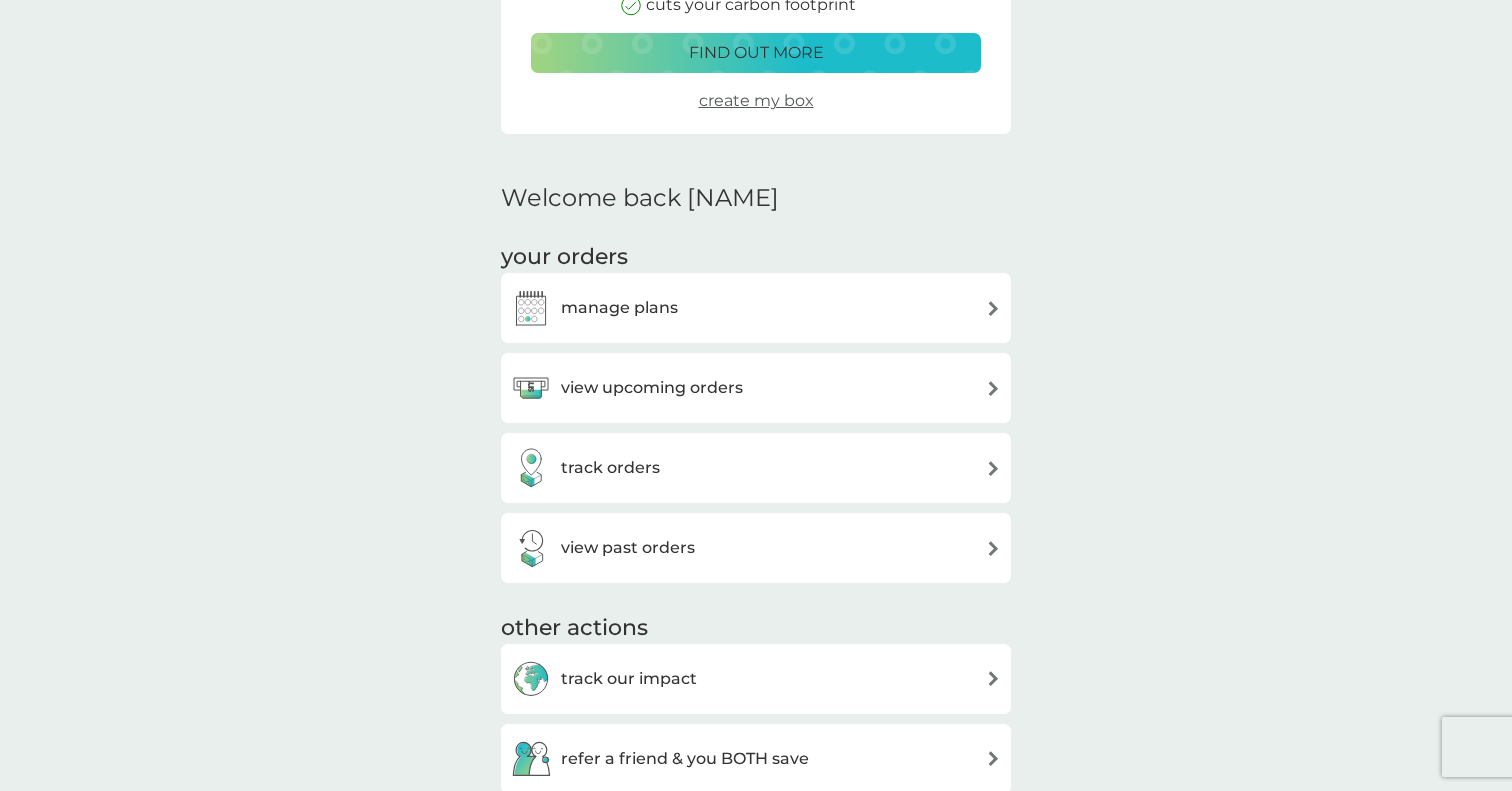click on "view past orders" at bounding box center [756, 548] 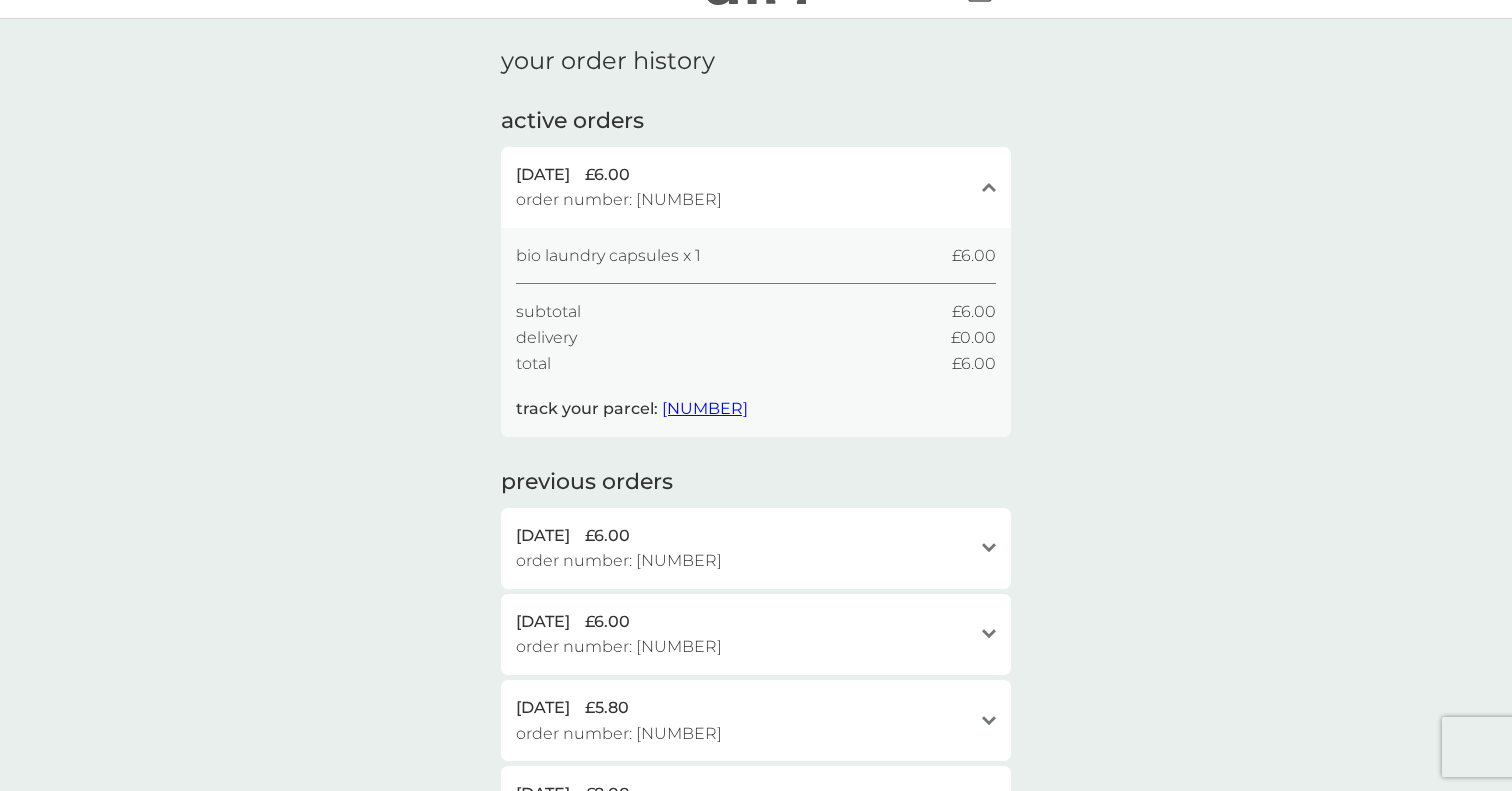 scroll, scrollTop: 79, scrollLeft: 0, axis: vertical 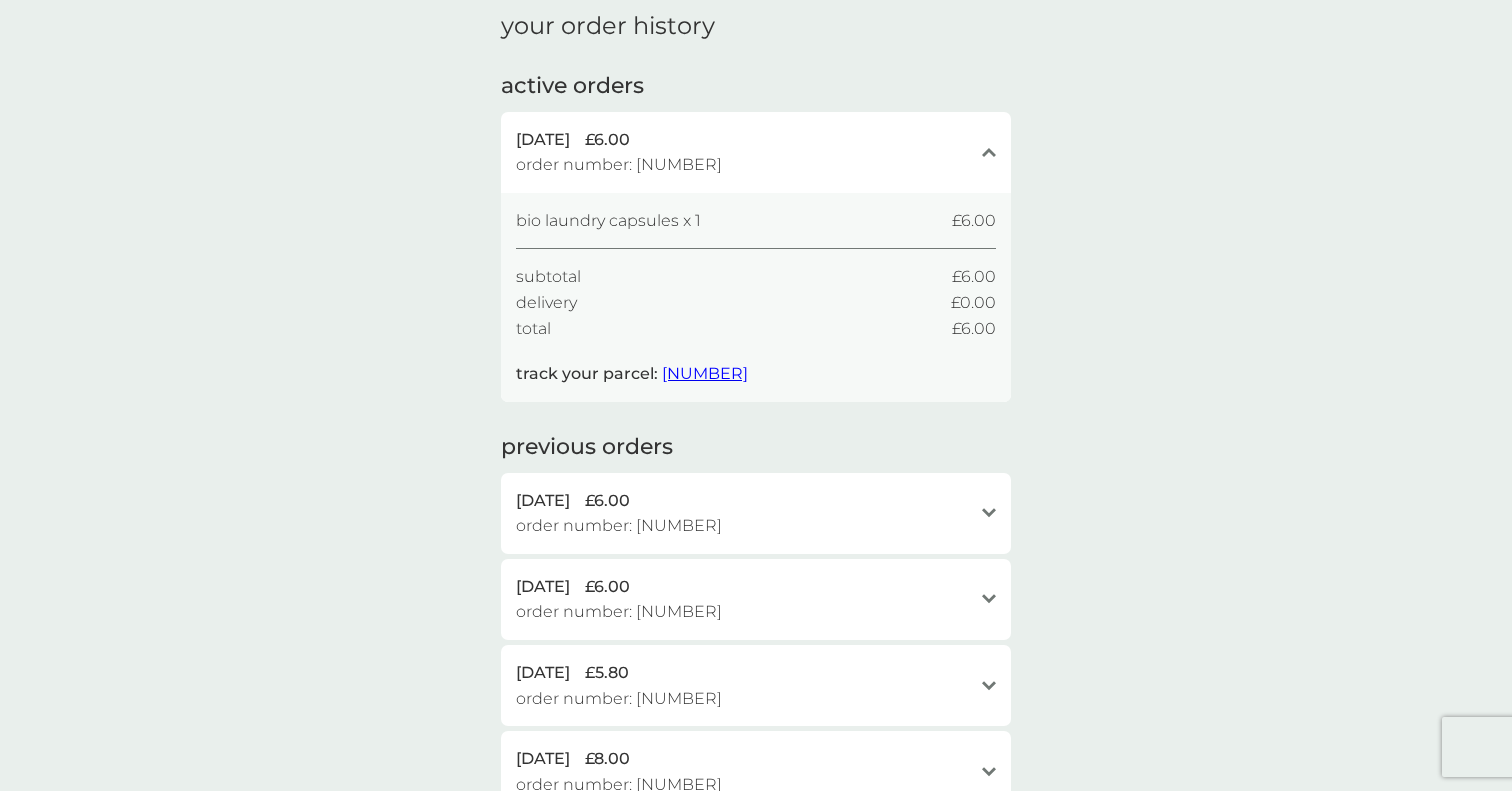 click on "[DATE] £6.00 order number: [NUMBER]" at bounding box center [744, 513] 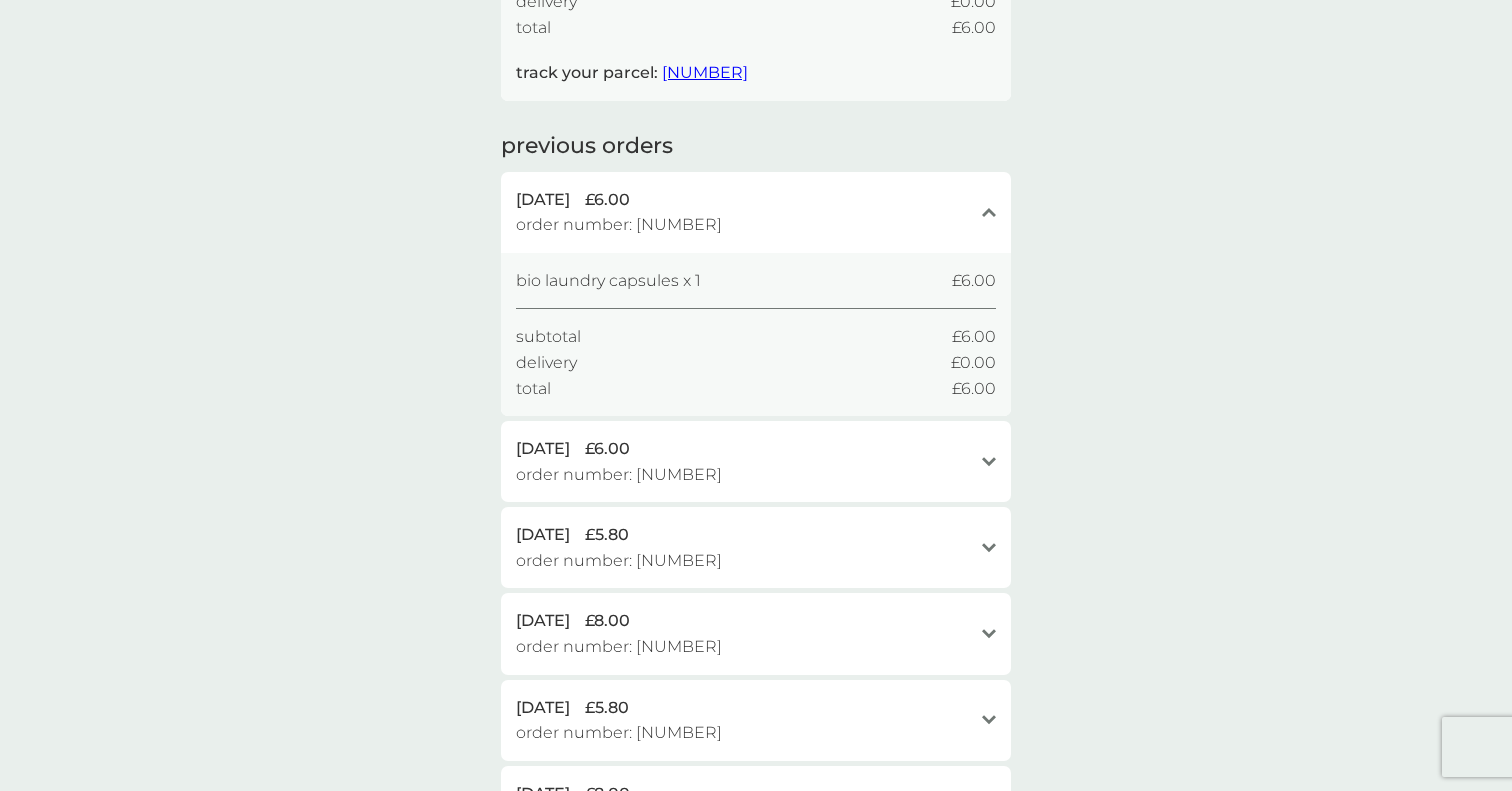 scroll, scrollTop: 472, scrollLeft: 0, axis: vertical 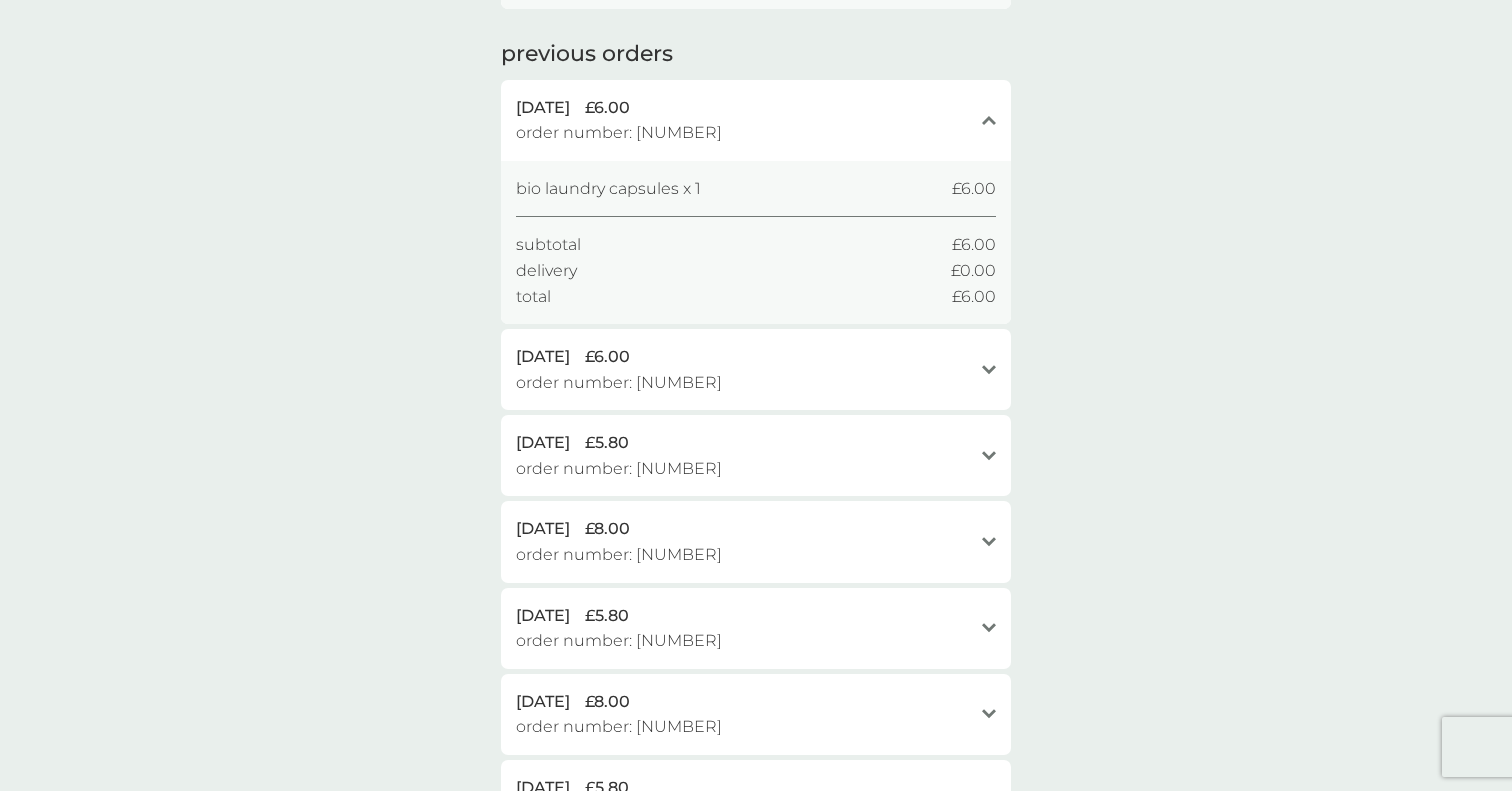 click on "[DATE] £6.00 order number: [NUMBER]" at bounding box center (744, 369) 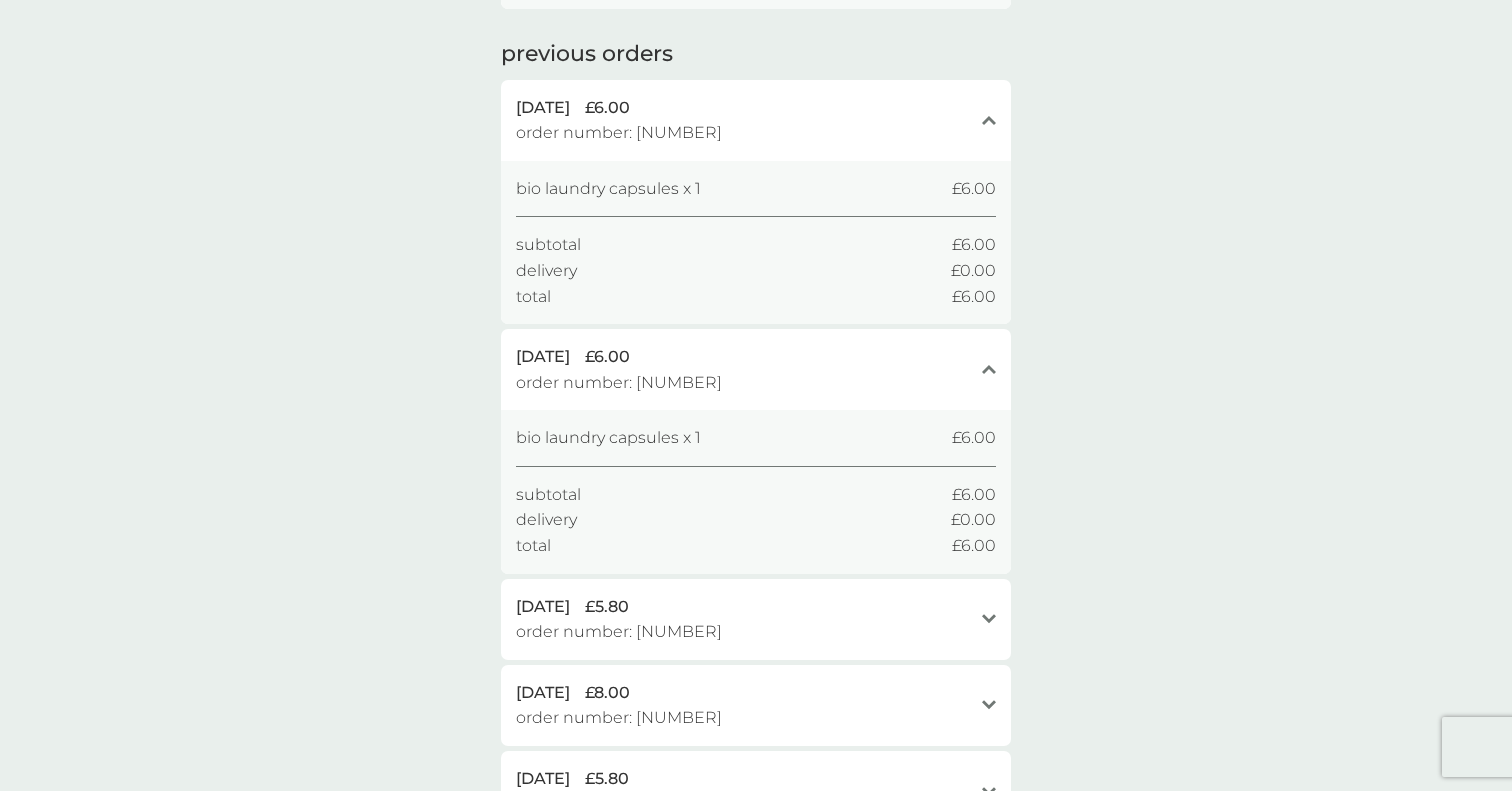 click on "[DATE] £6.00 order number: [NUMBER]" at bounding box center [744, 369] 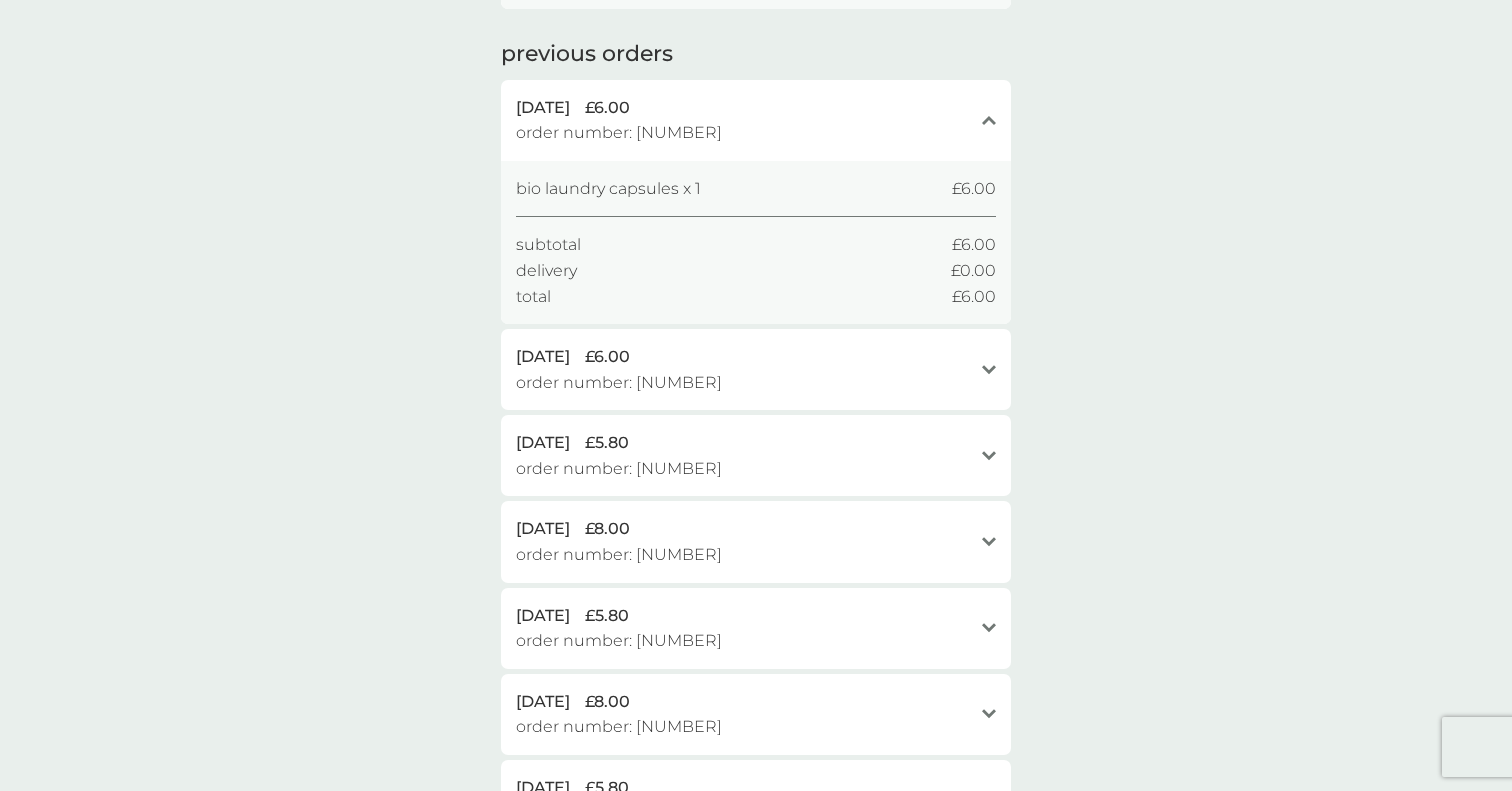 click on "[DATE] £6.00 order number: [NUMBER]" at bounding box center (744, 120) 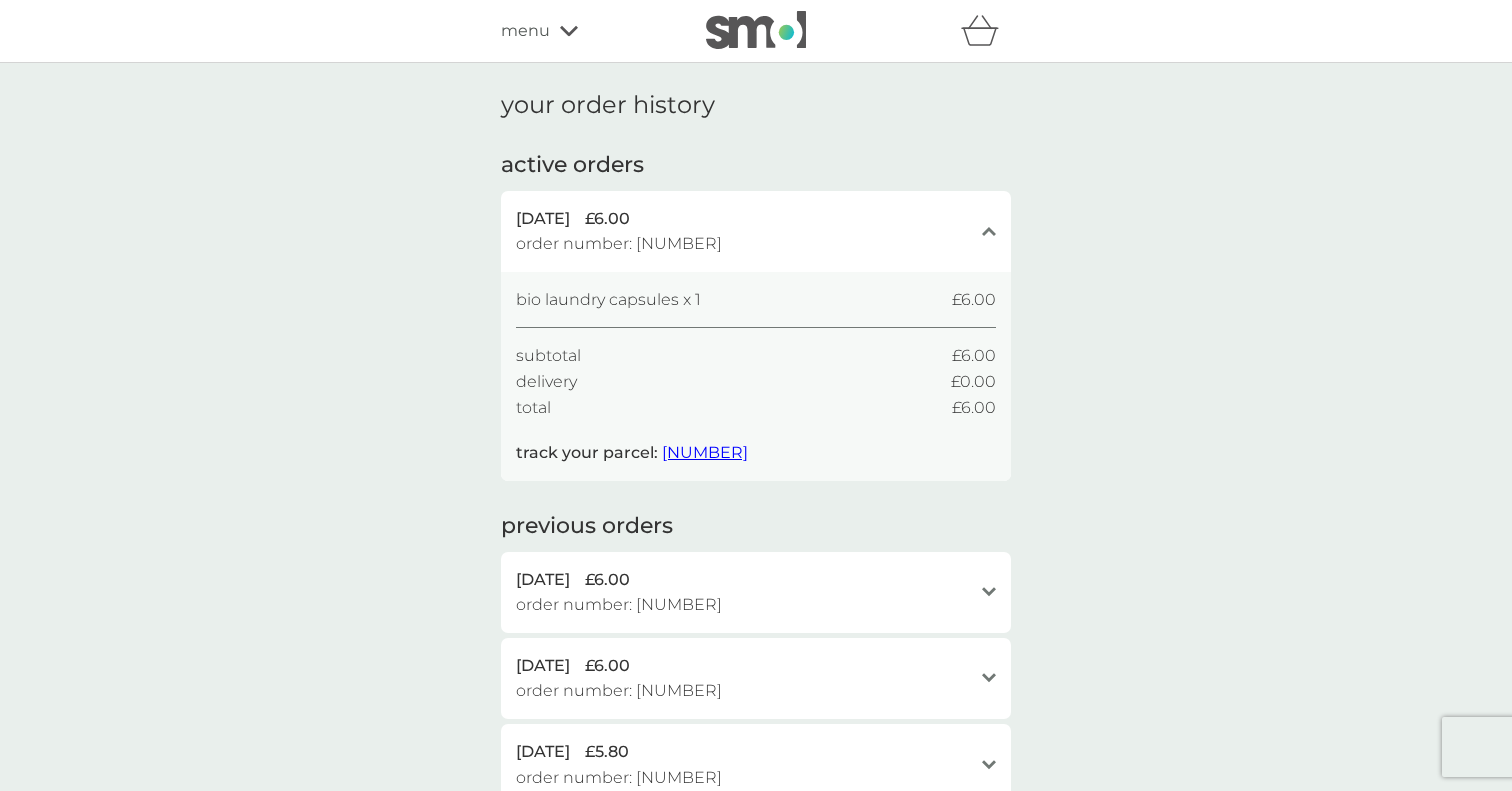 scroll, scrollTop: 0, scrollLeft: 0, axis: both 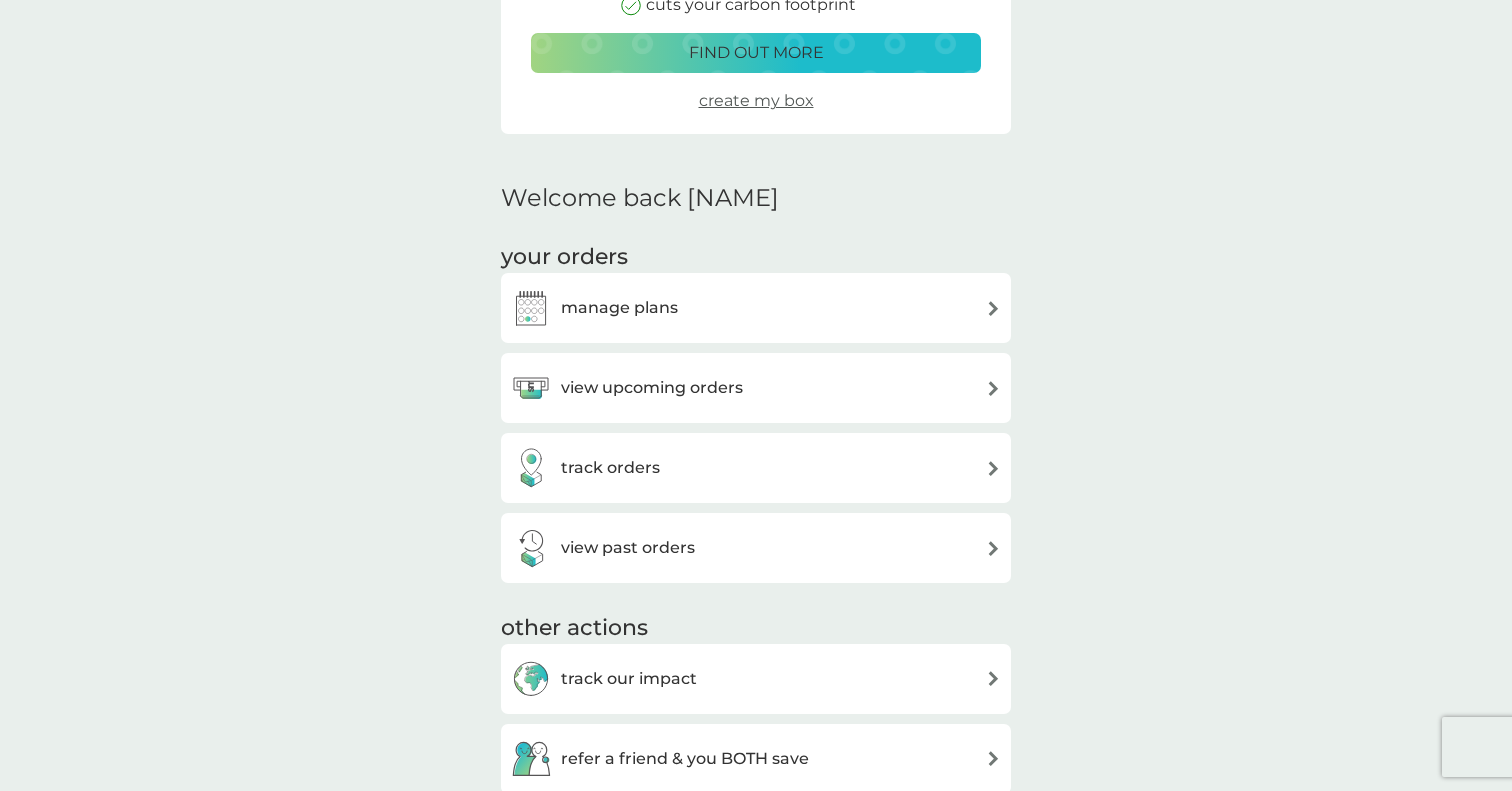 click on "view upcoming orders" at bounding box center [627, 388] 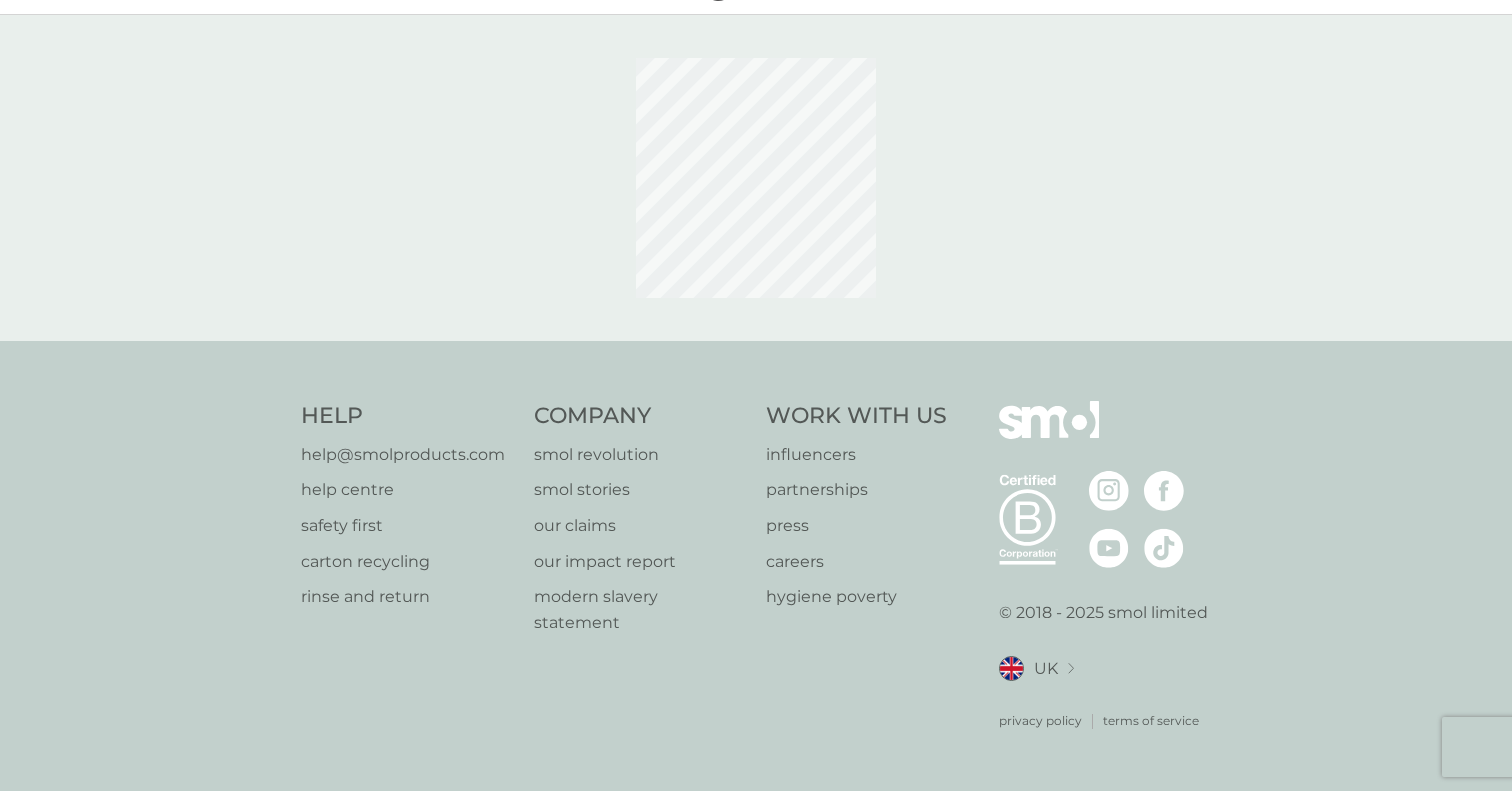 scroll, scrollTop: 0, scrollLeft: 0, axis: both 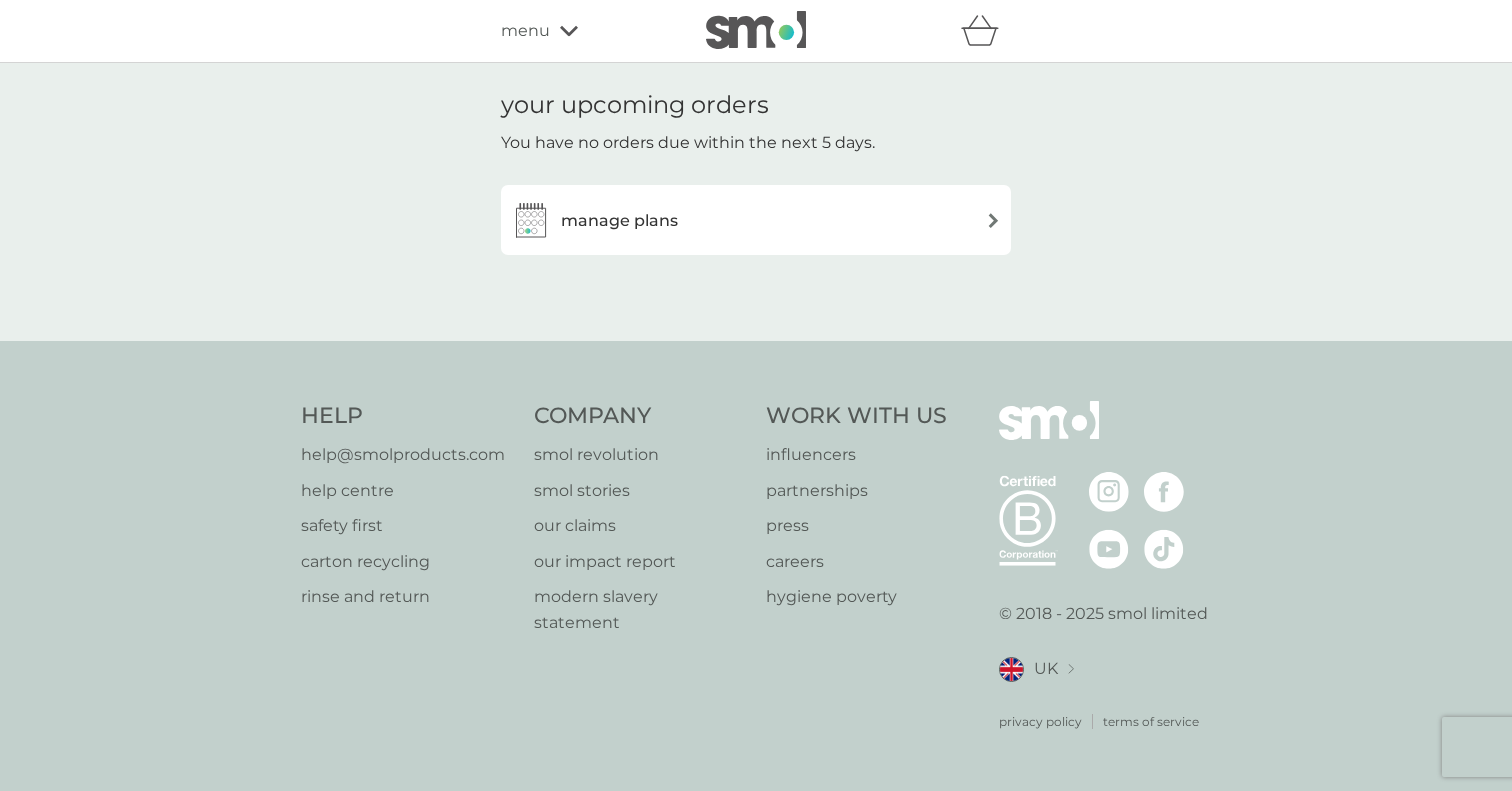 click on "manage plans" at bounding box center [594, 220] 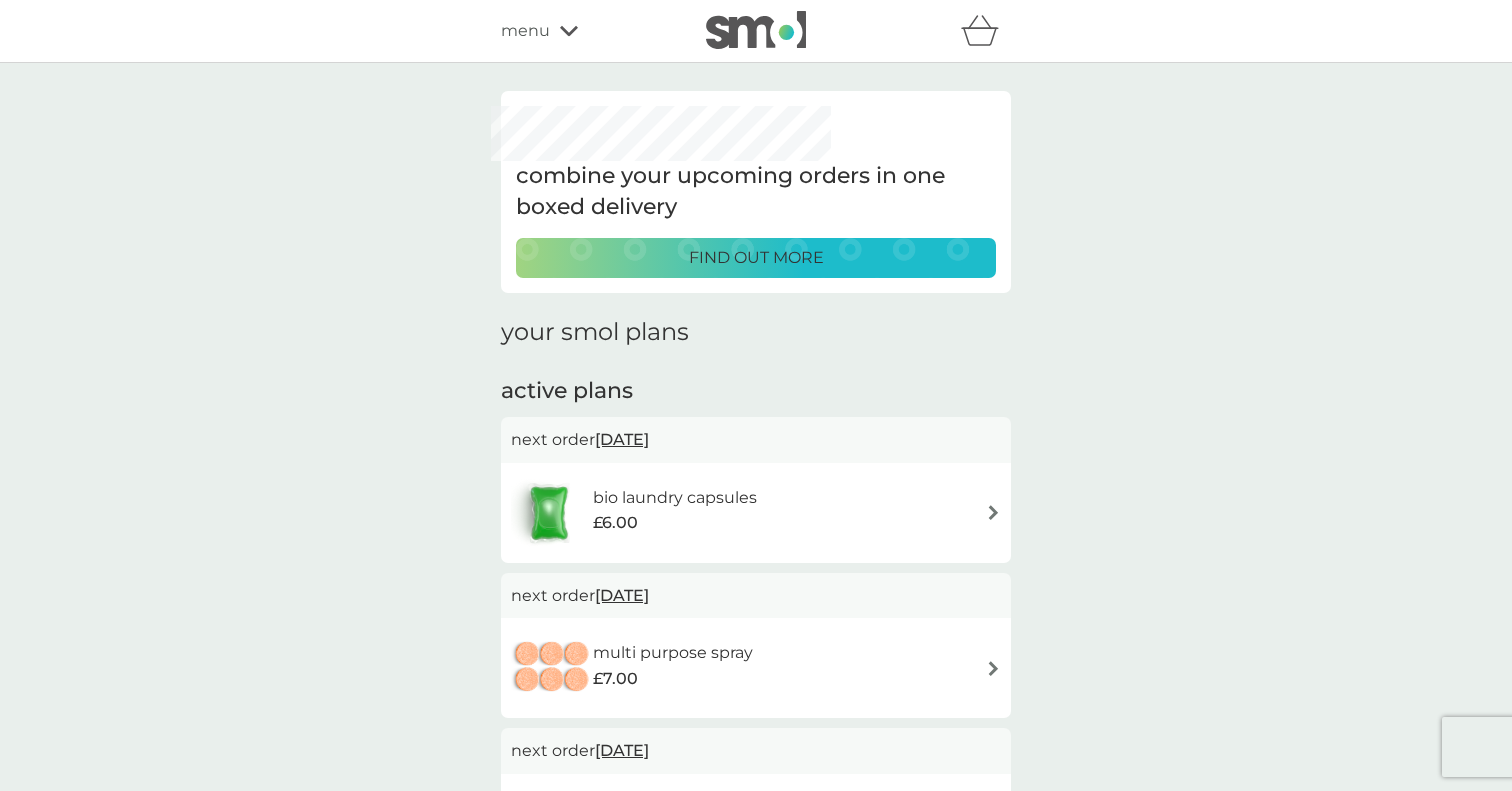 click on "bio laundry capsules £6.00" at bounding box center (756, 513) 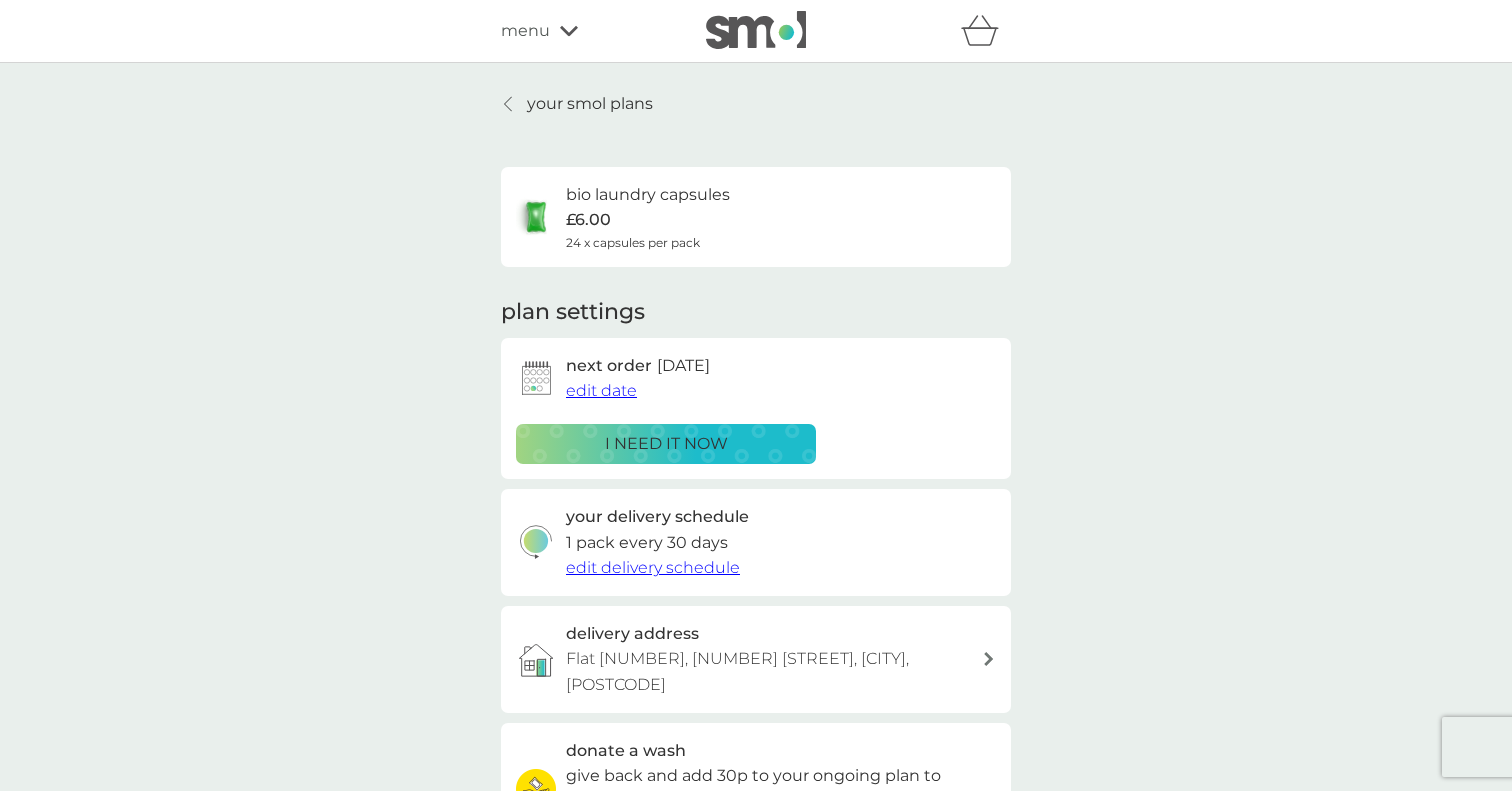 scroll, scrollTop: -1, scrollLeft: 0, axis: vertical 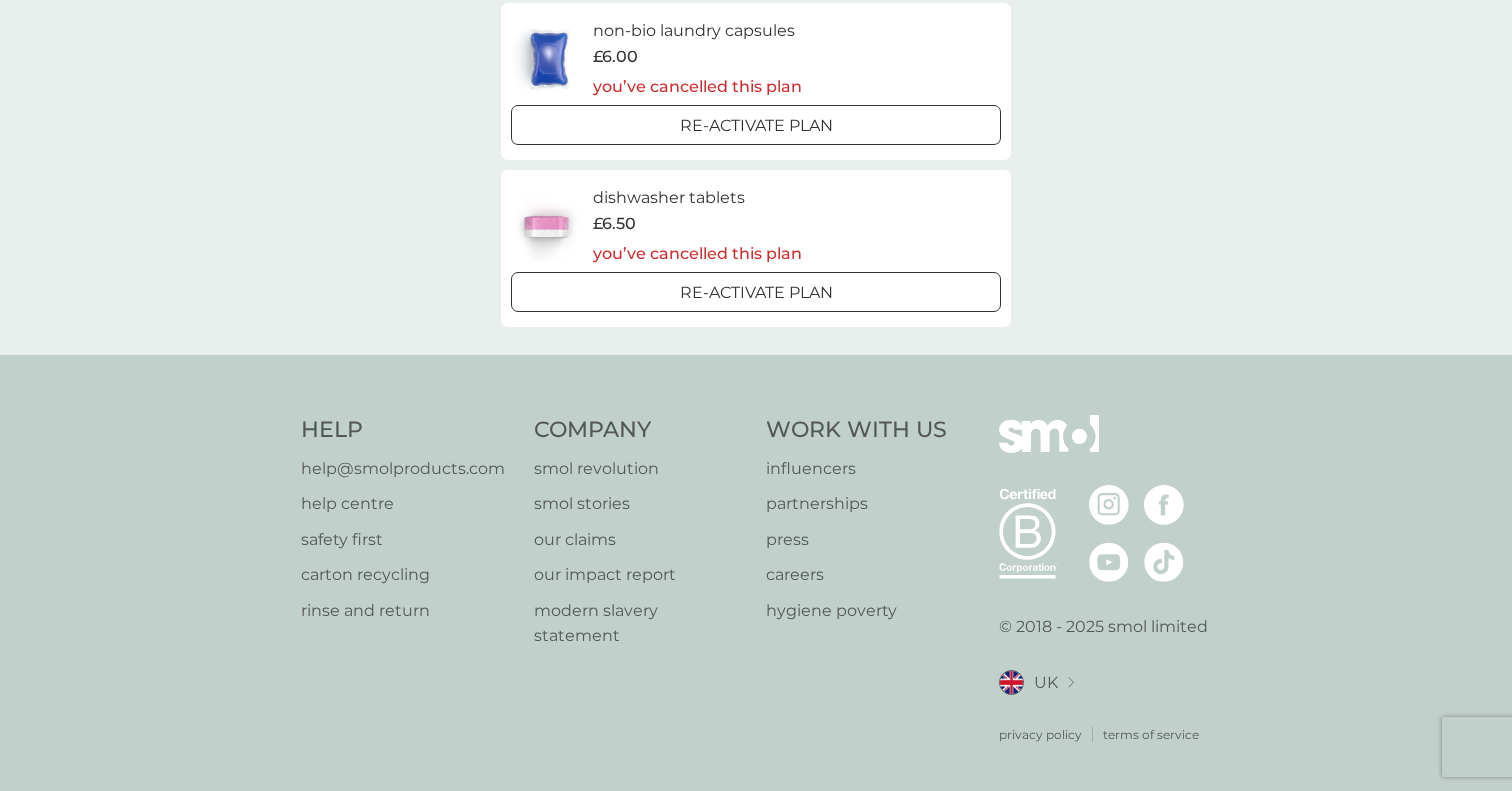 click on "help centre" at bounding box center (403, 504) 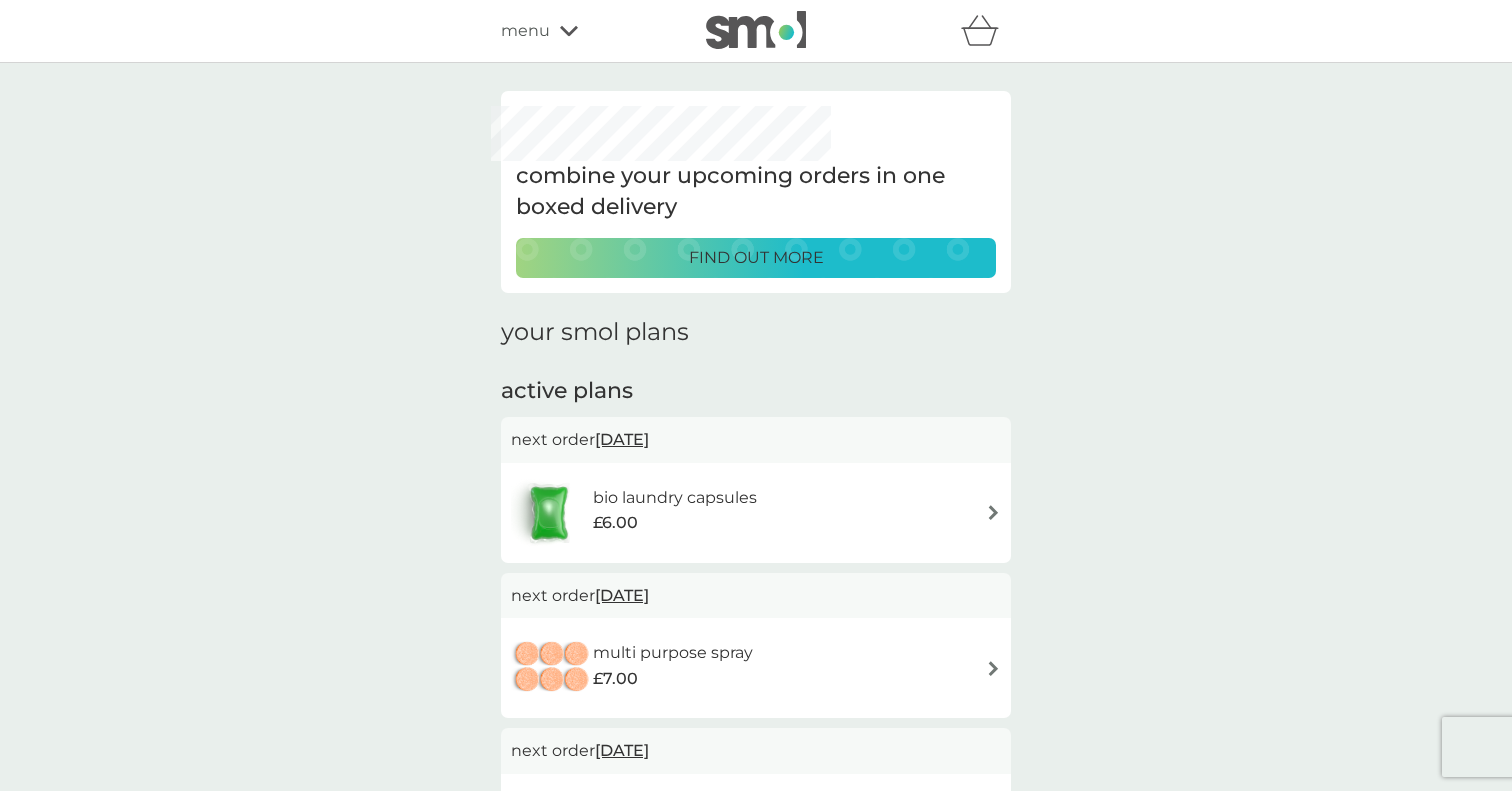 scroll, scrollTop: 0, scrollLeft: 0, axis: both 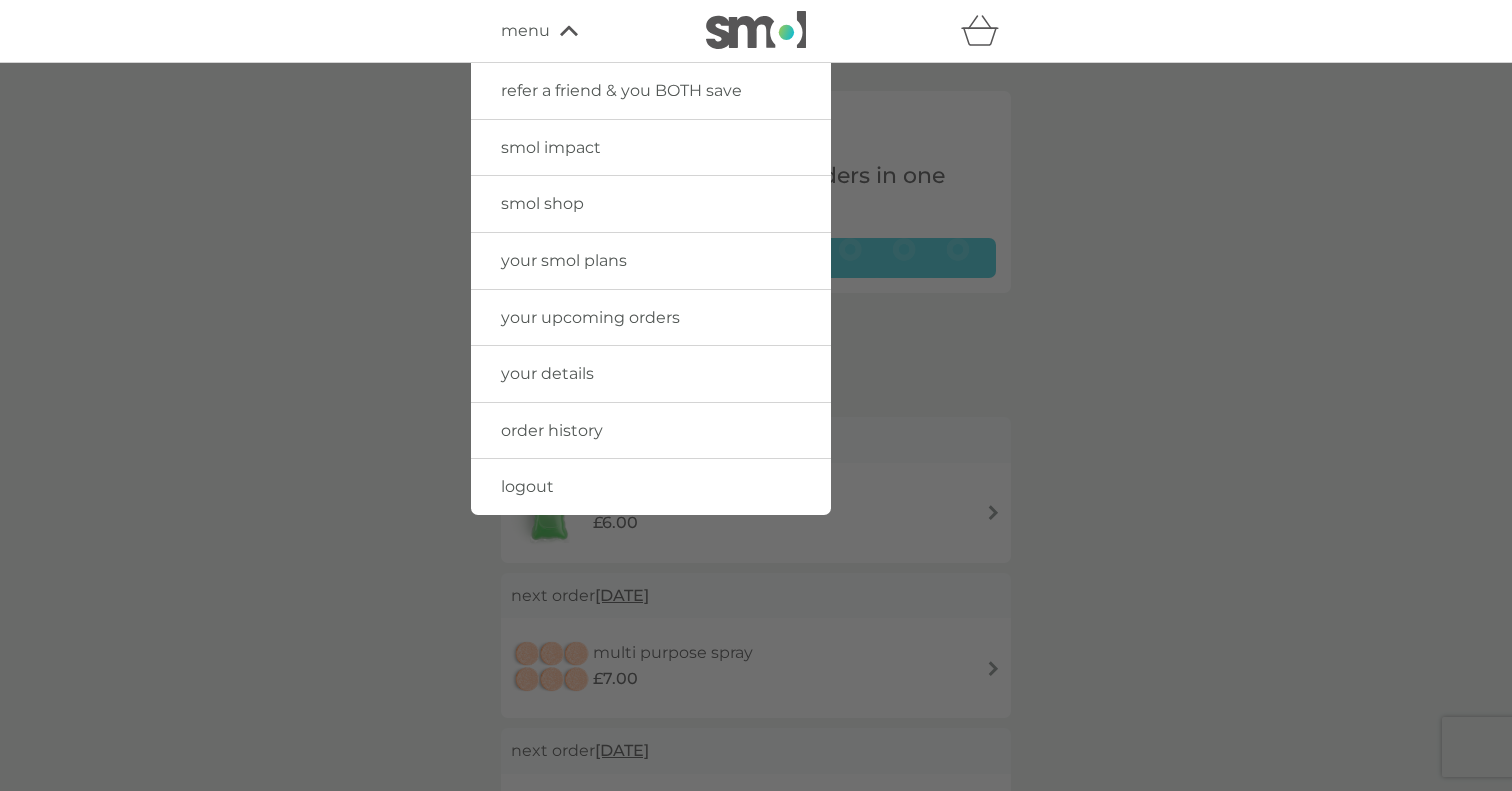 click at bounding box center [756, 458] 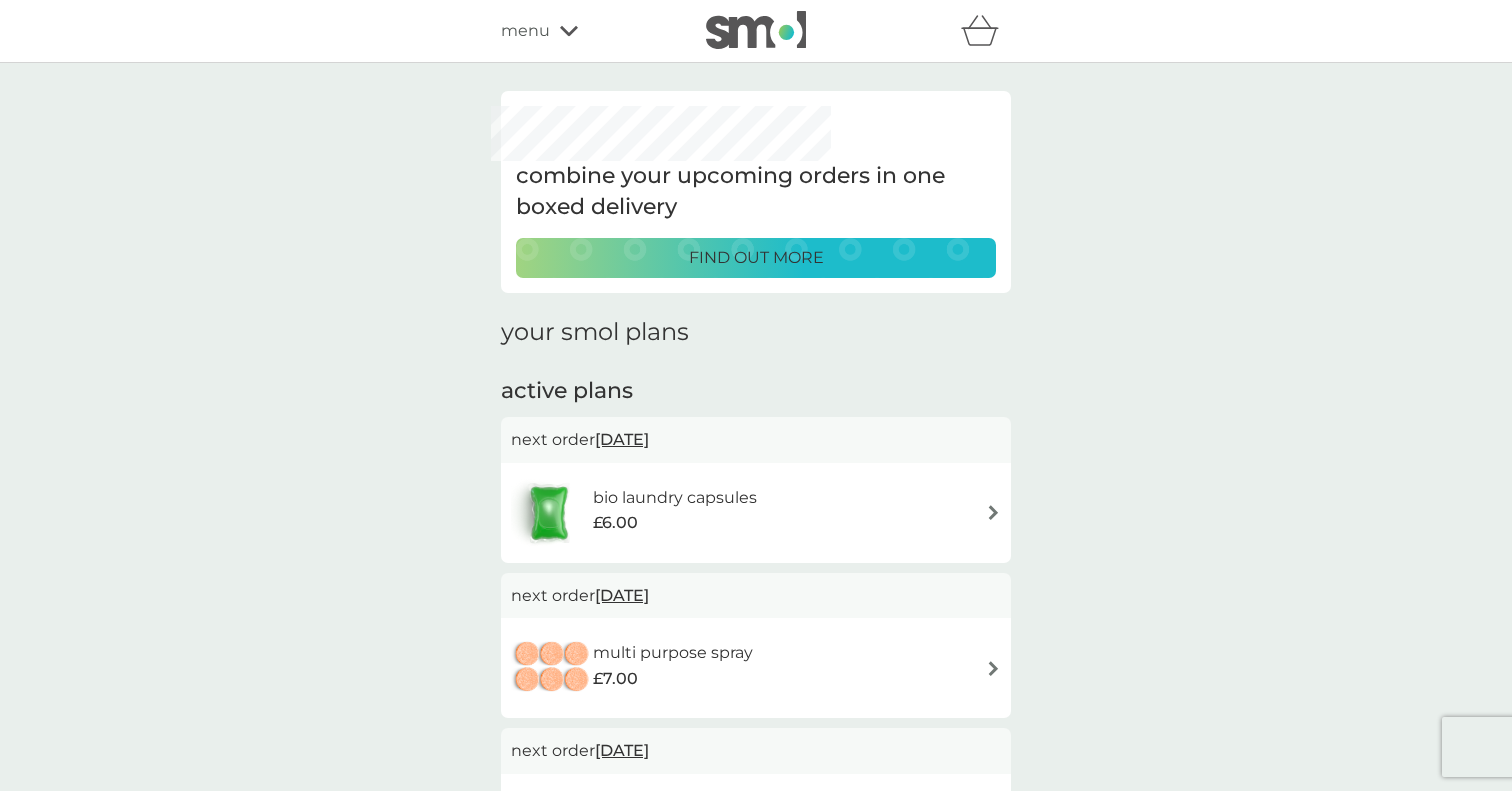 click on "refer a friend & you BOTH save smol impact smol shop your smol plans your upcoming orders your details order history logout menu" at bounding box center [756, 31] 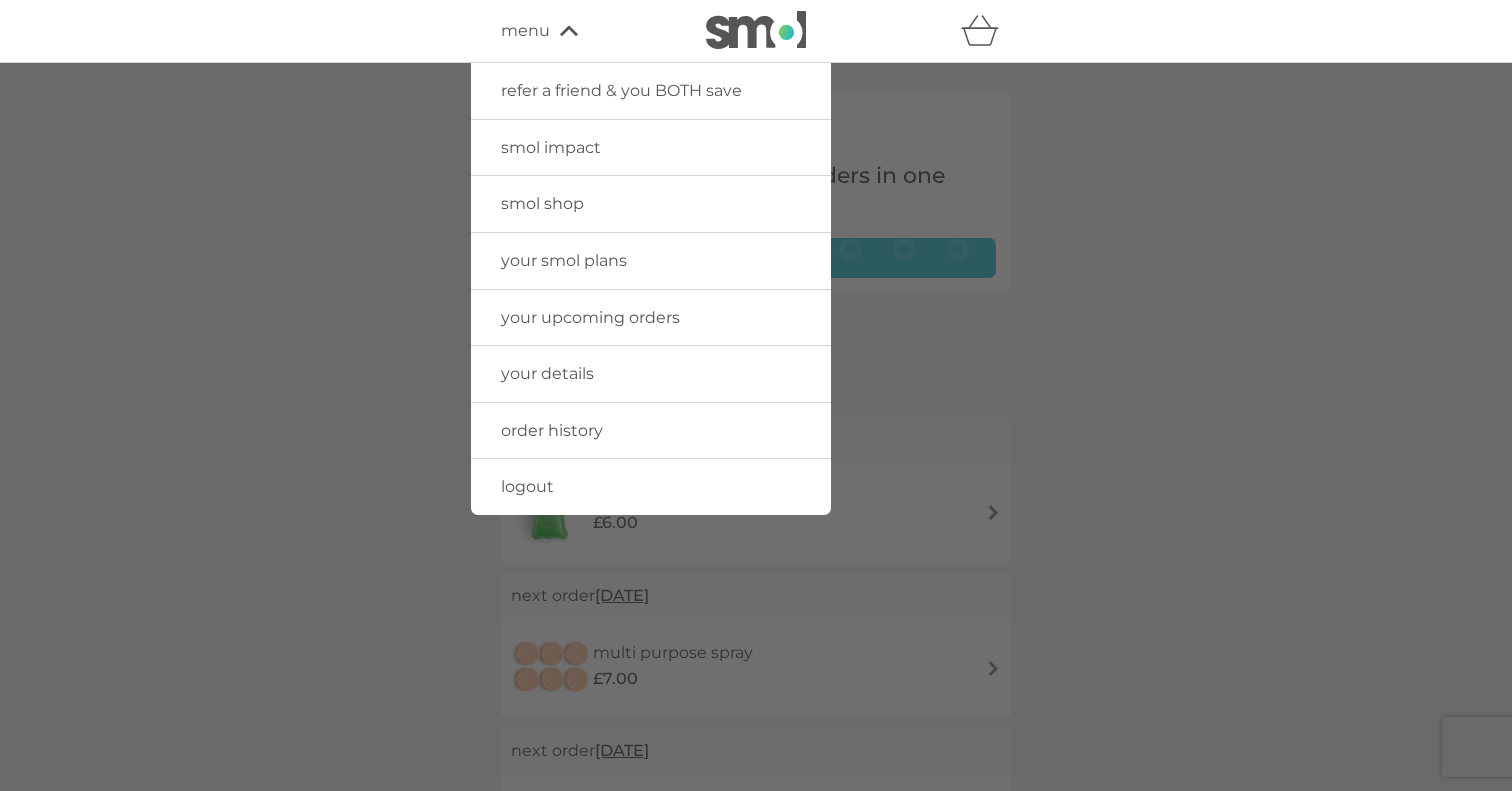 click on "your details" at bounding box center [547, 373] 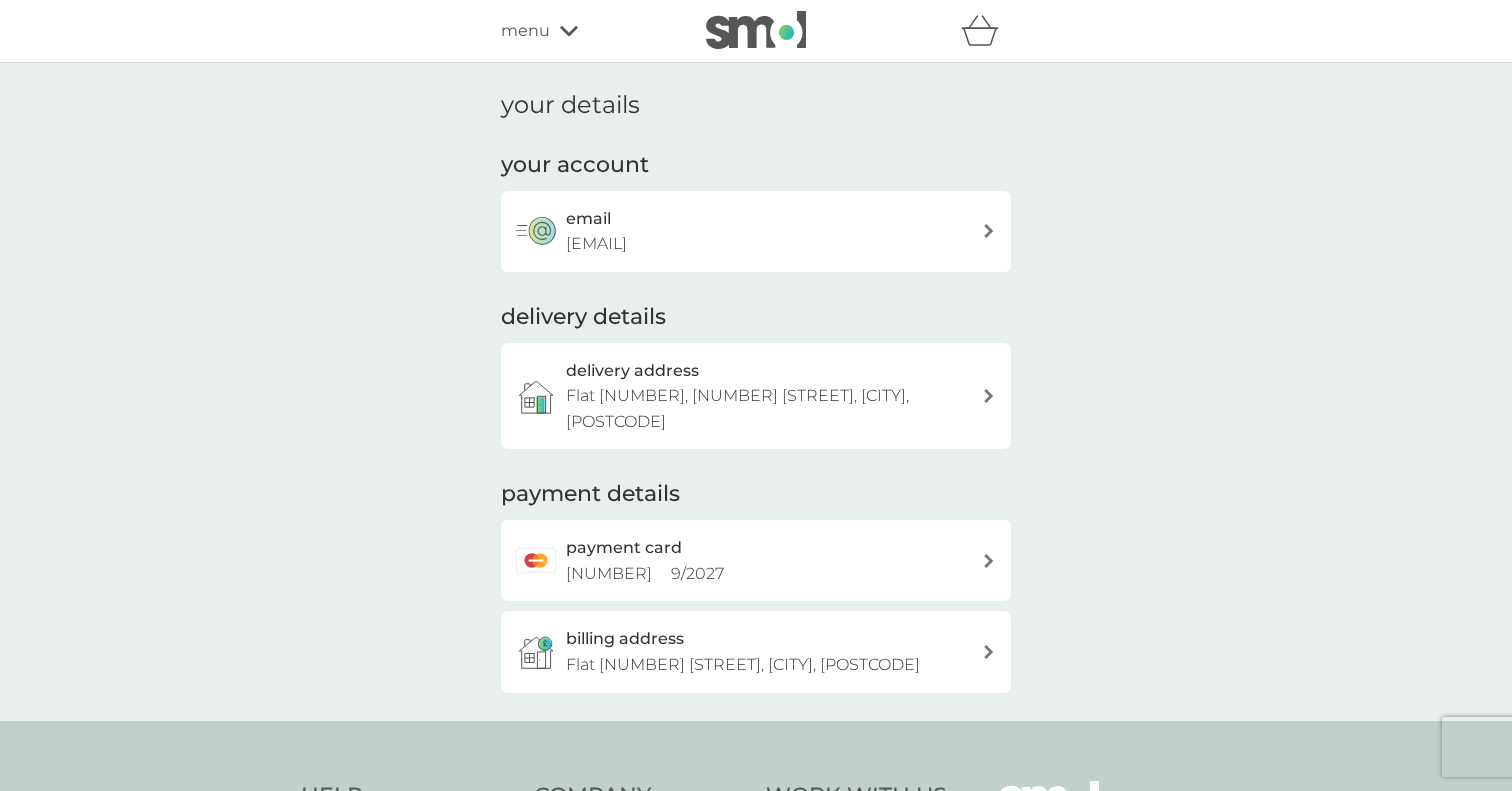 click on "delivery address Flat [NUMBER], [NUMBER] [STREET], [CITY], [POSTCODE]" at bounding box center [756, 396] 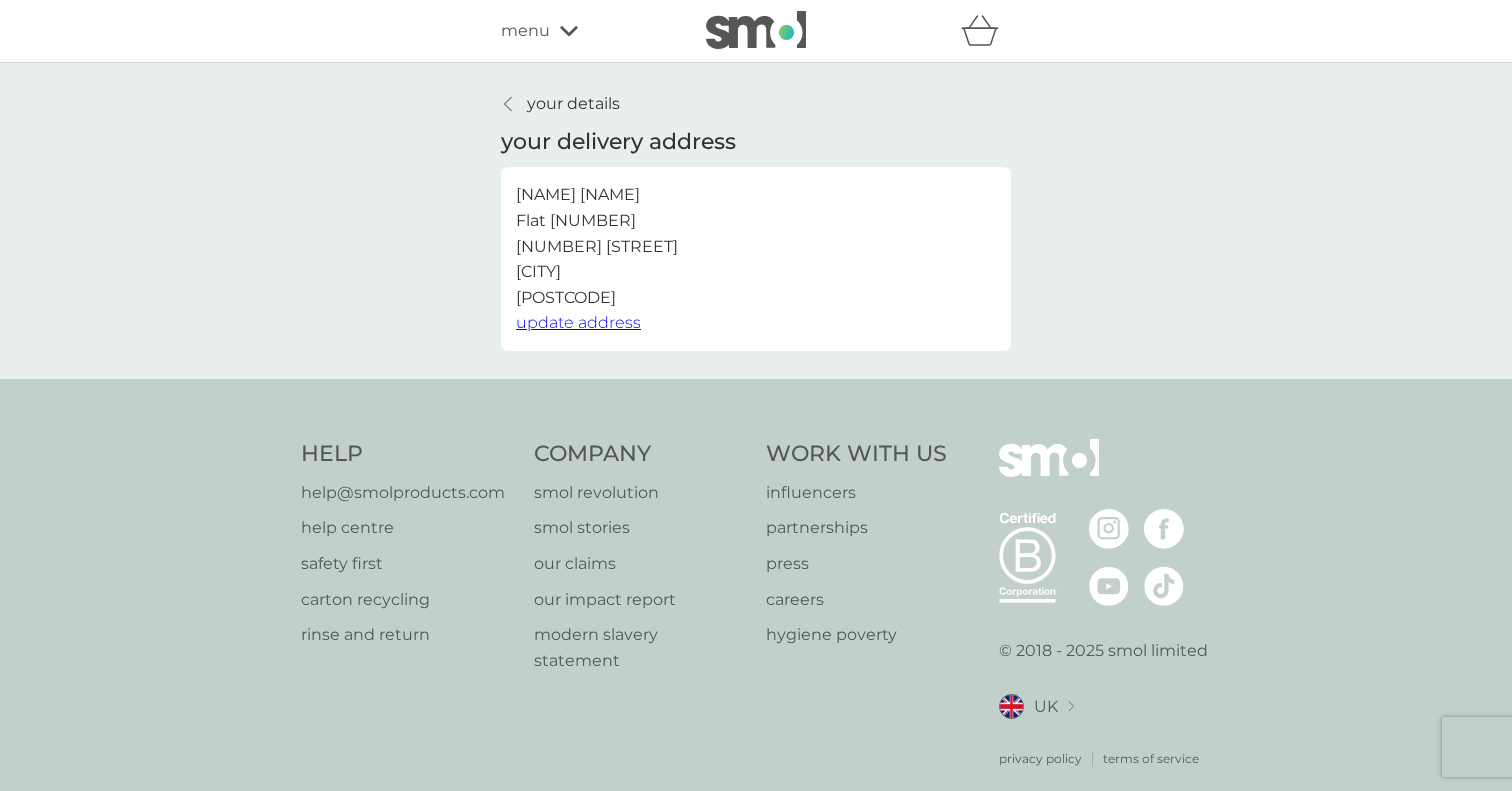click on "update address" at bounding box center [578, 322] 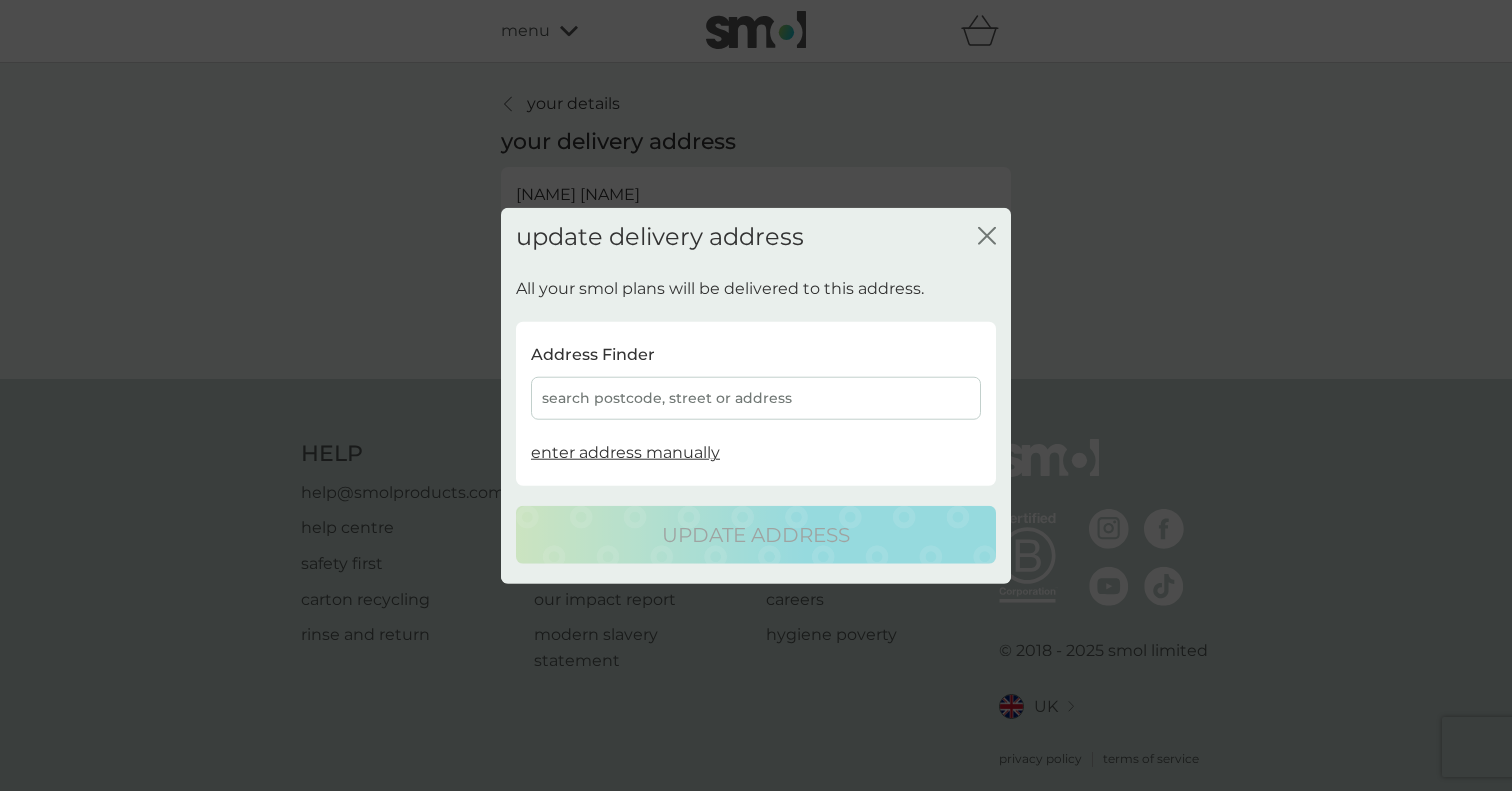click on "search postcode, street or address" at bounding box center (756, 398) 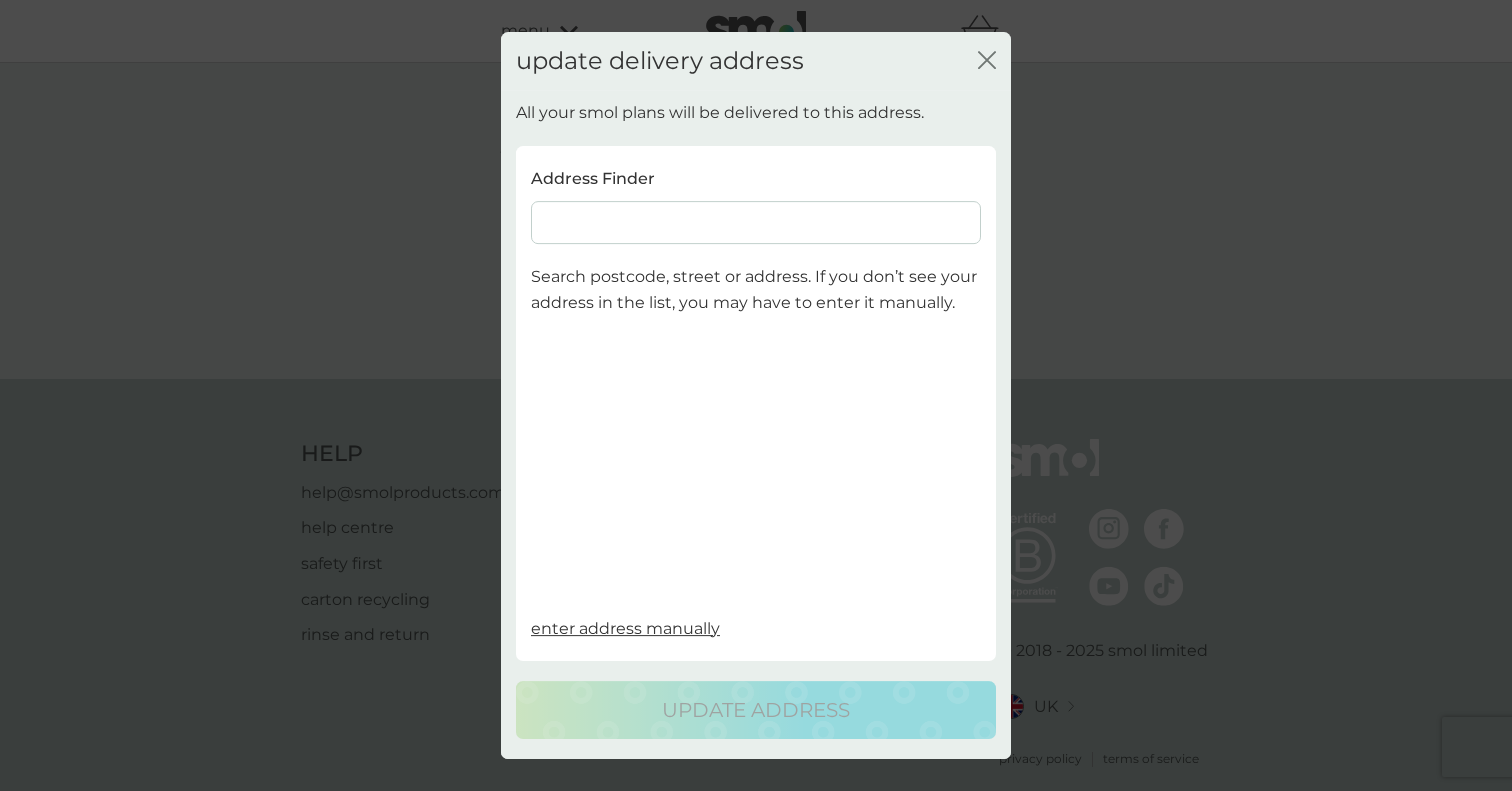 click at bounding box center [756, 223] 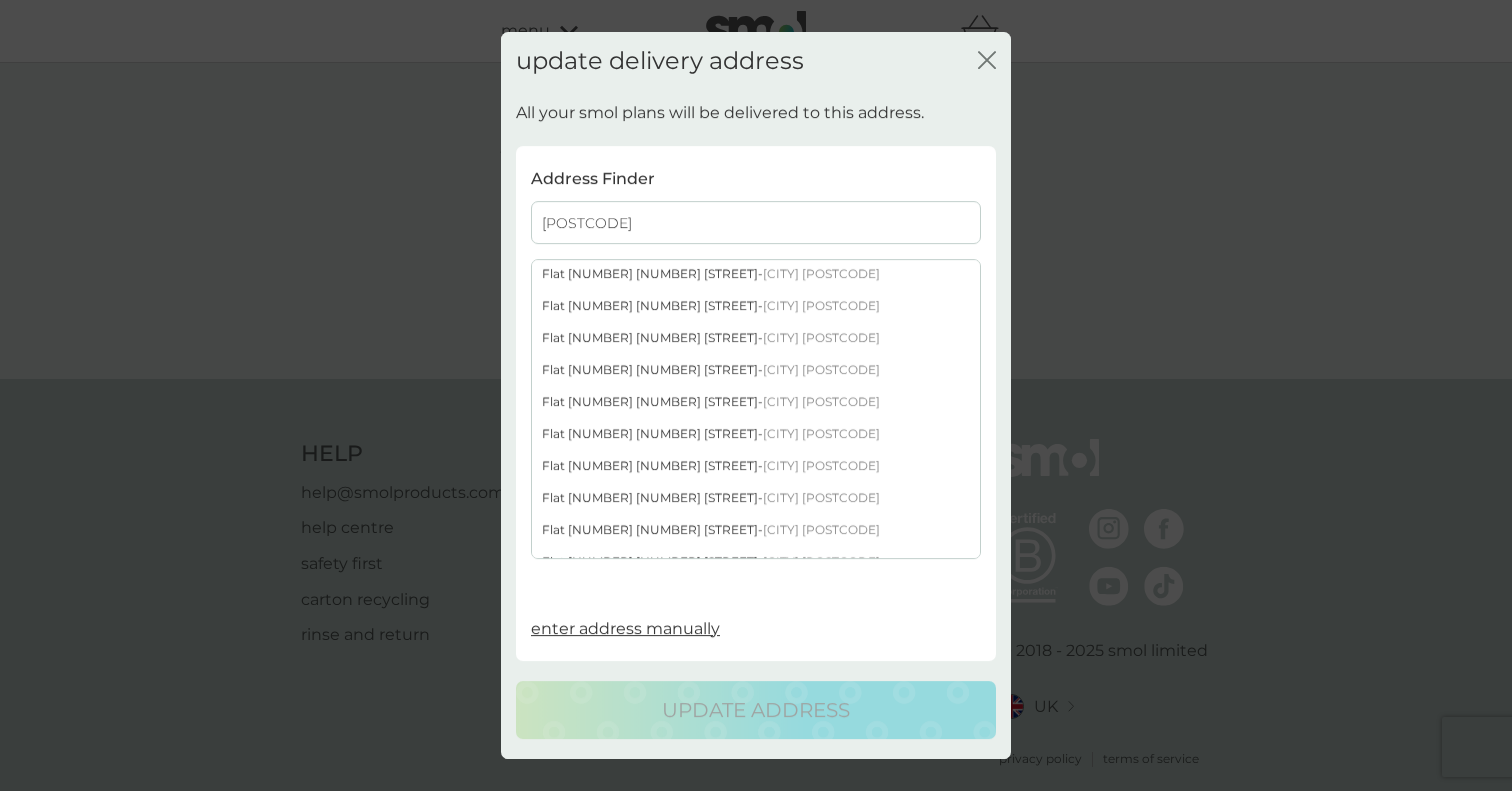 scroll, scrollTop: 1312, scrollLeft: 0, axis: vertical 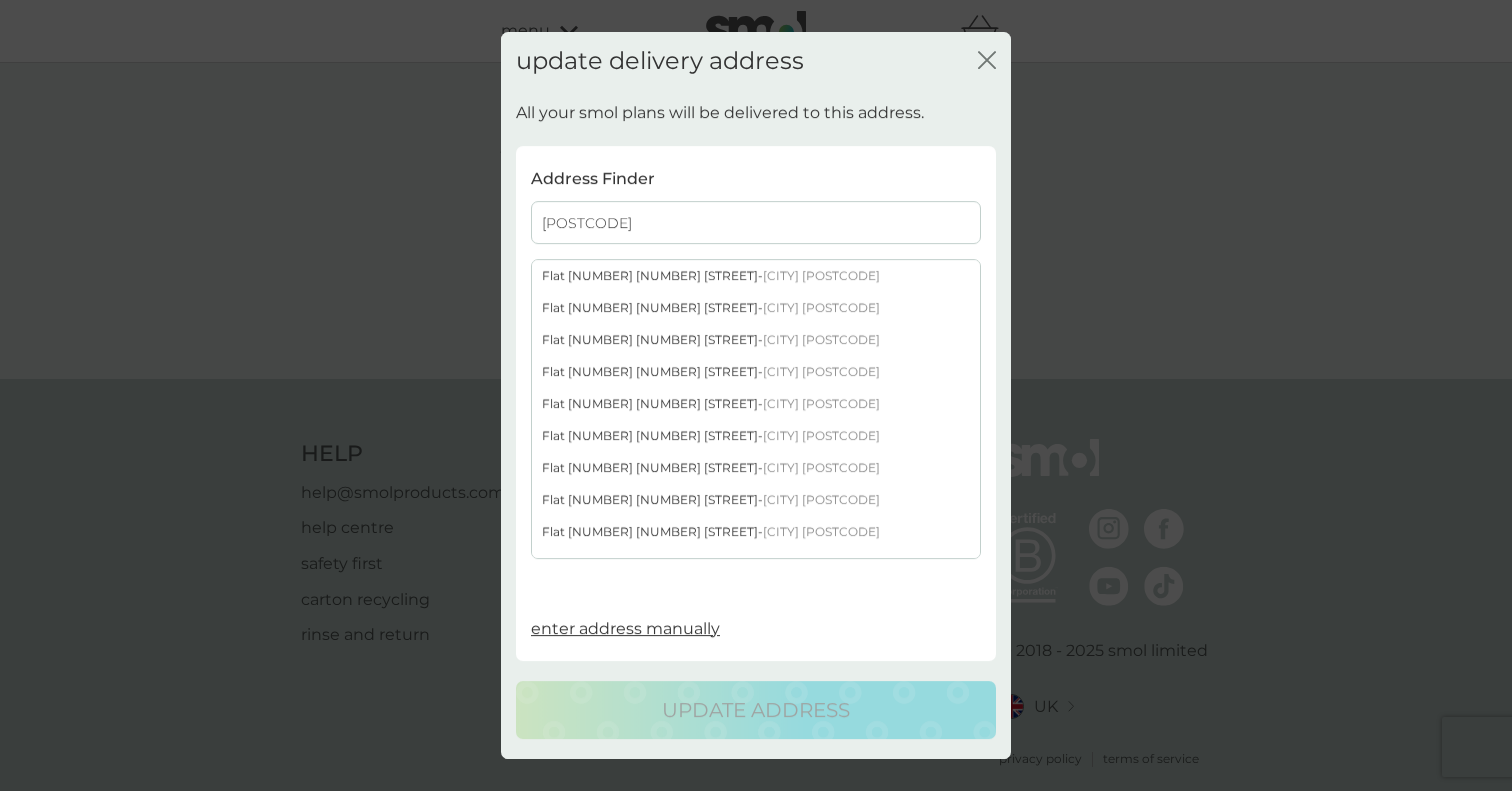 type on "[POSTCODE]" 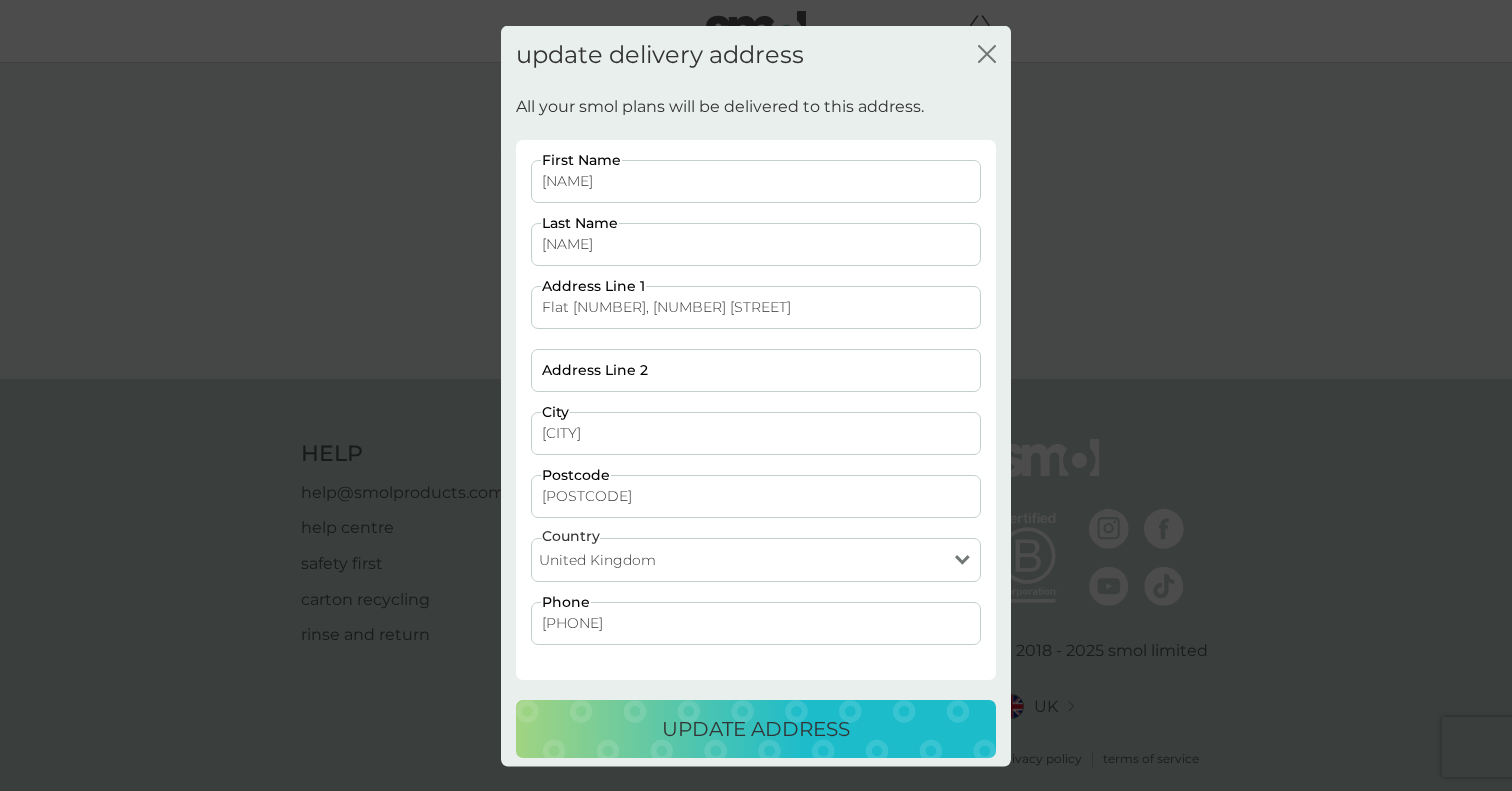 click on "update address" at bounding box center [756, 728] 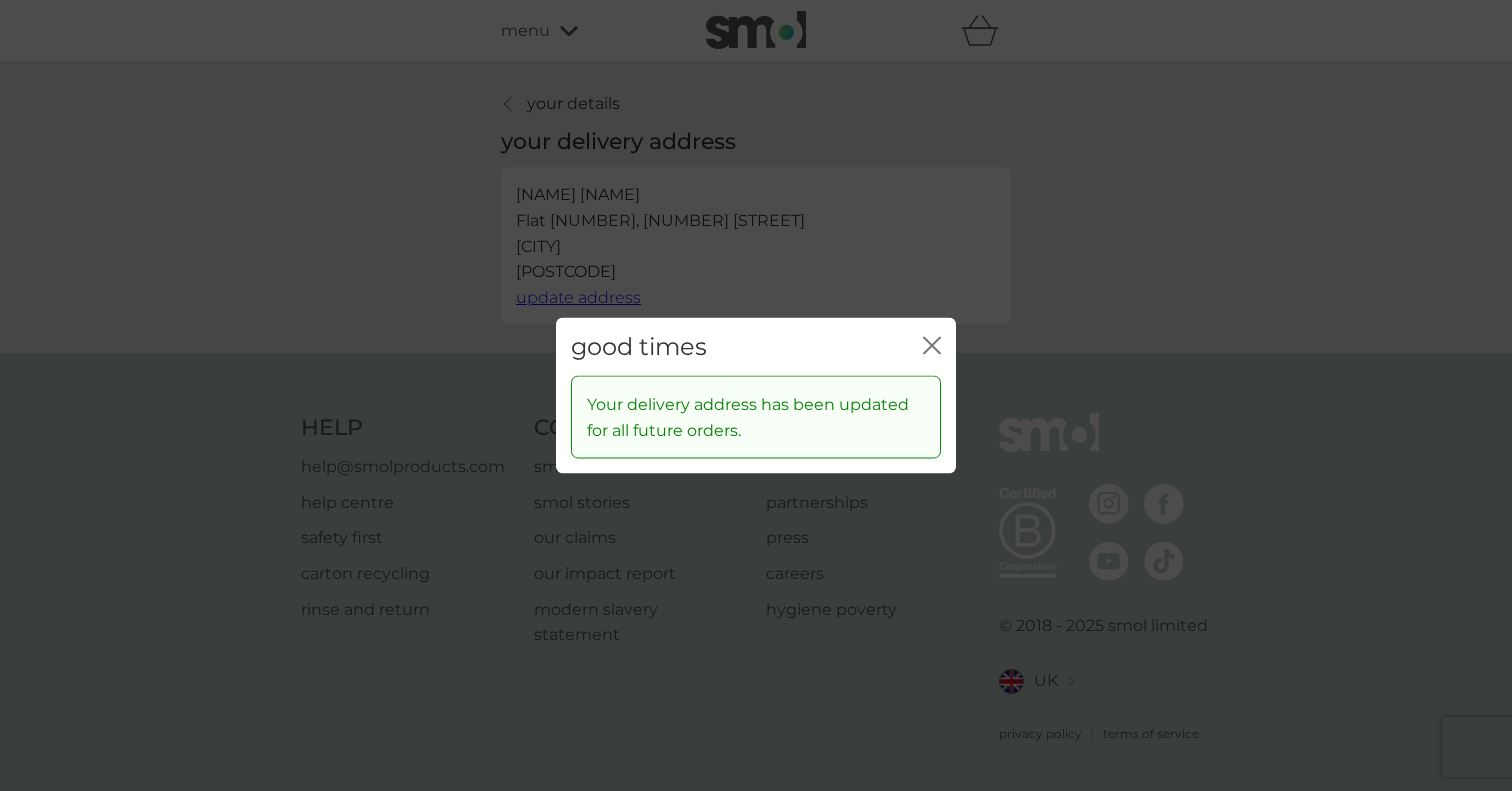 click on "close" 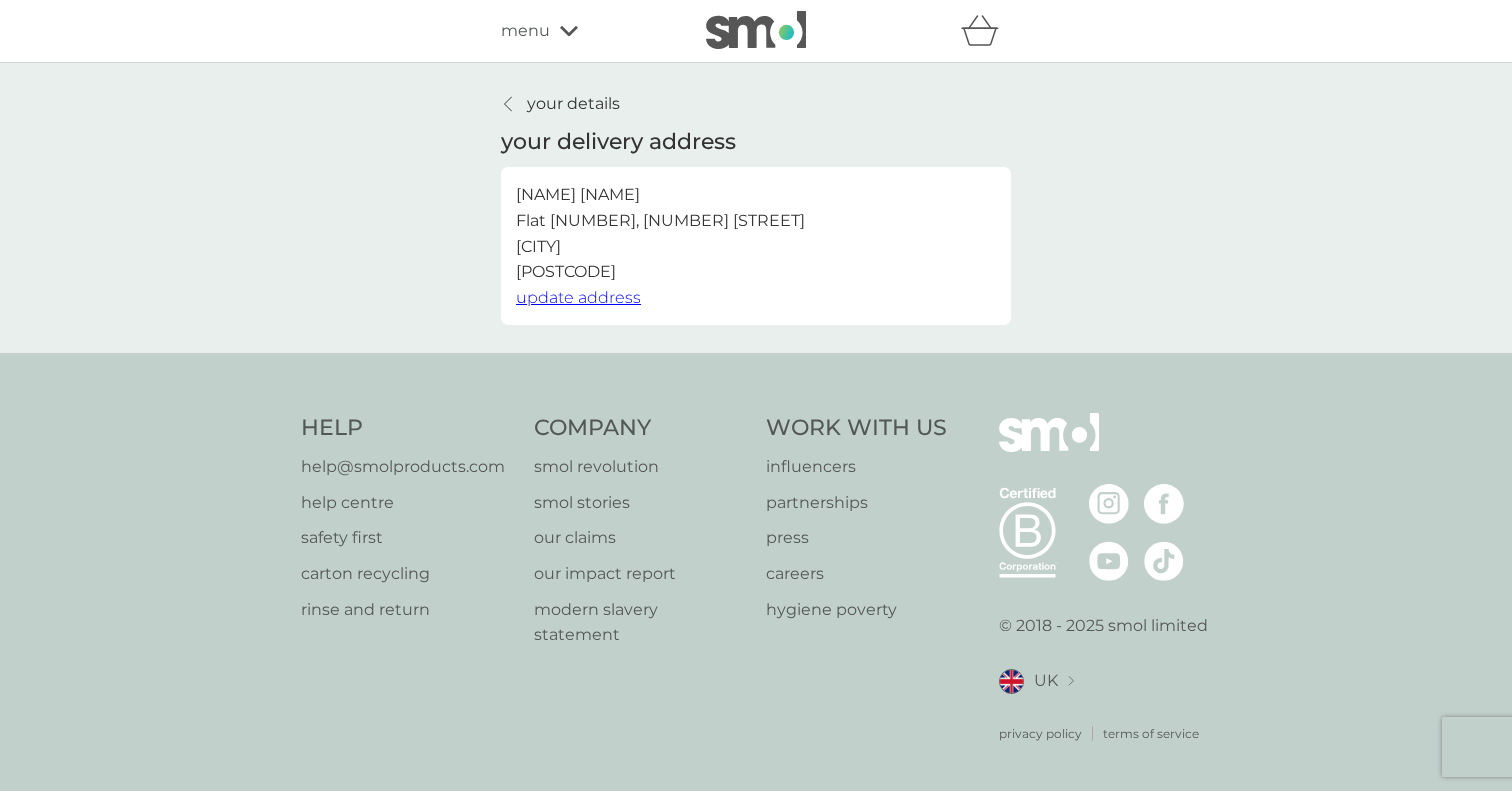 click 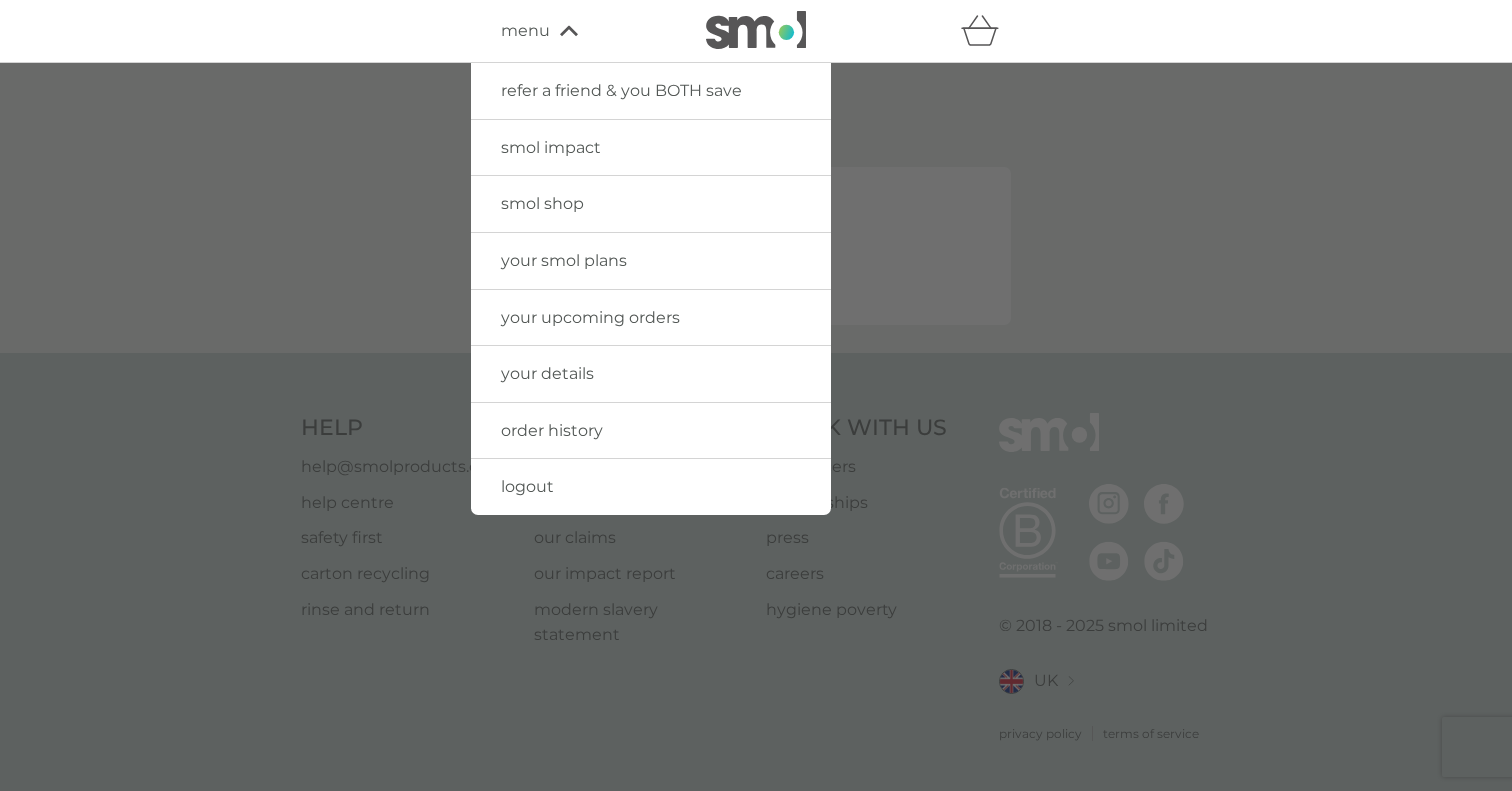 click at bounding box center [756, 30] 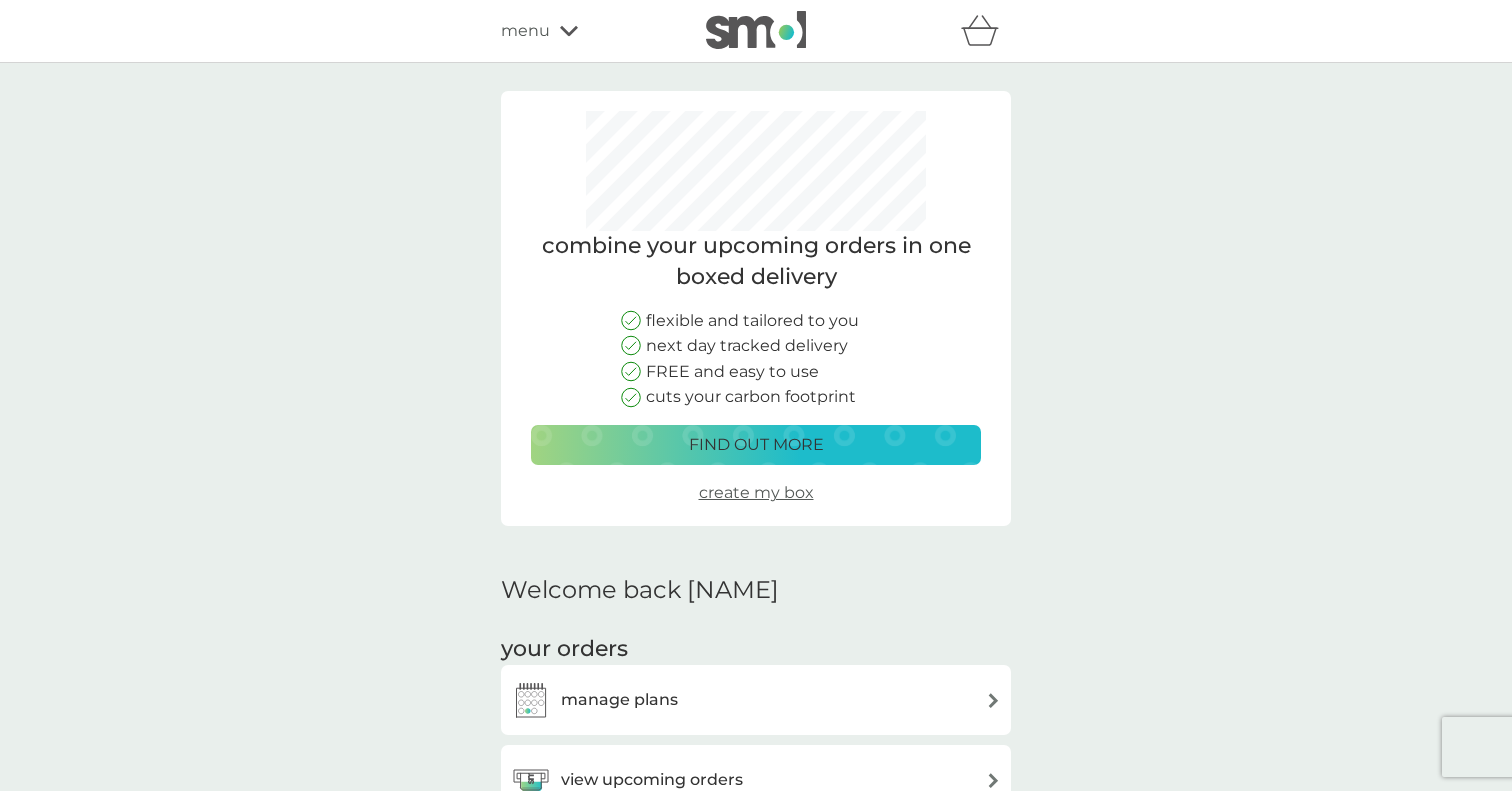 click at bounding box center (756, 30) 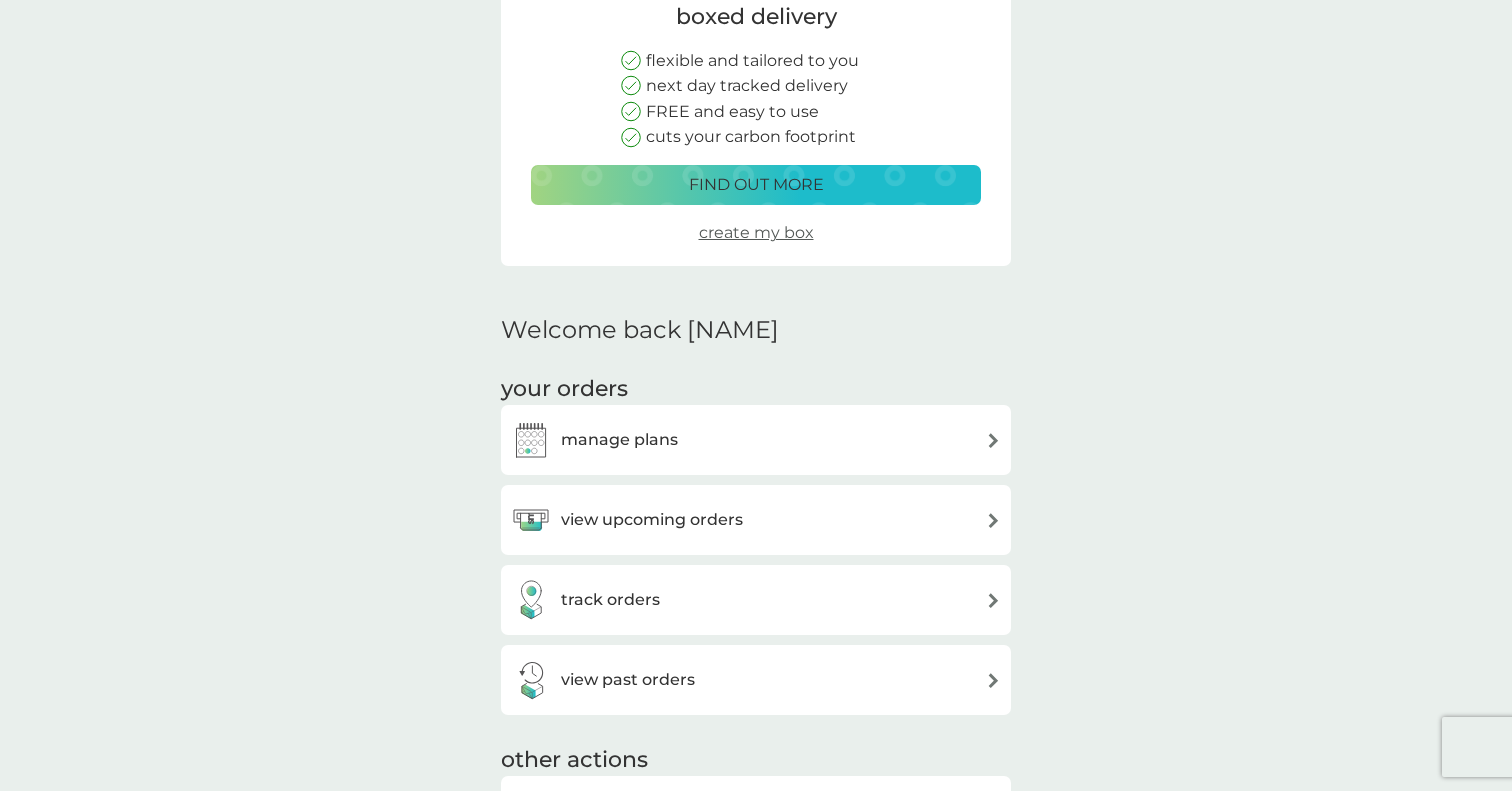 scroll, scrollTop: 277, scrollLeft: 0, axis: vertical 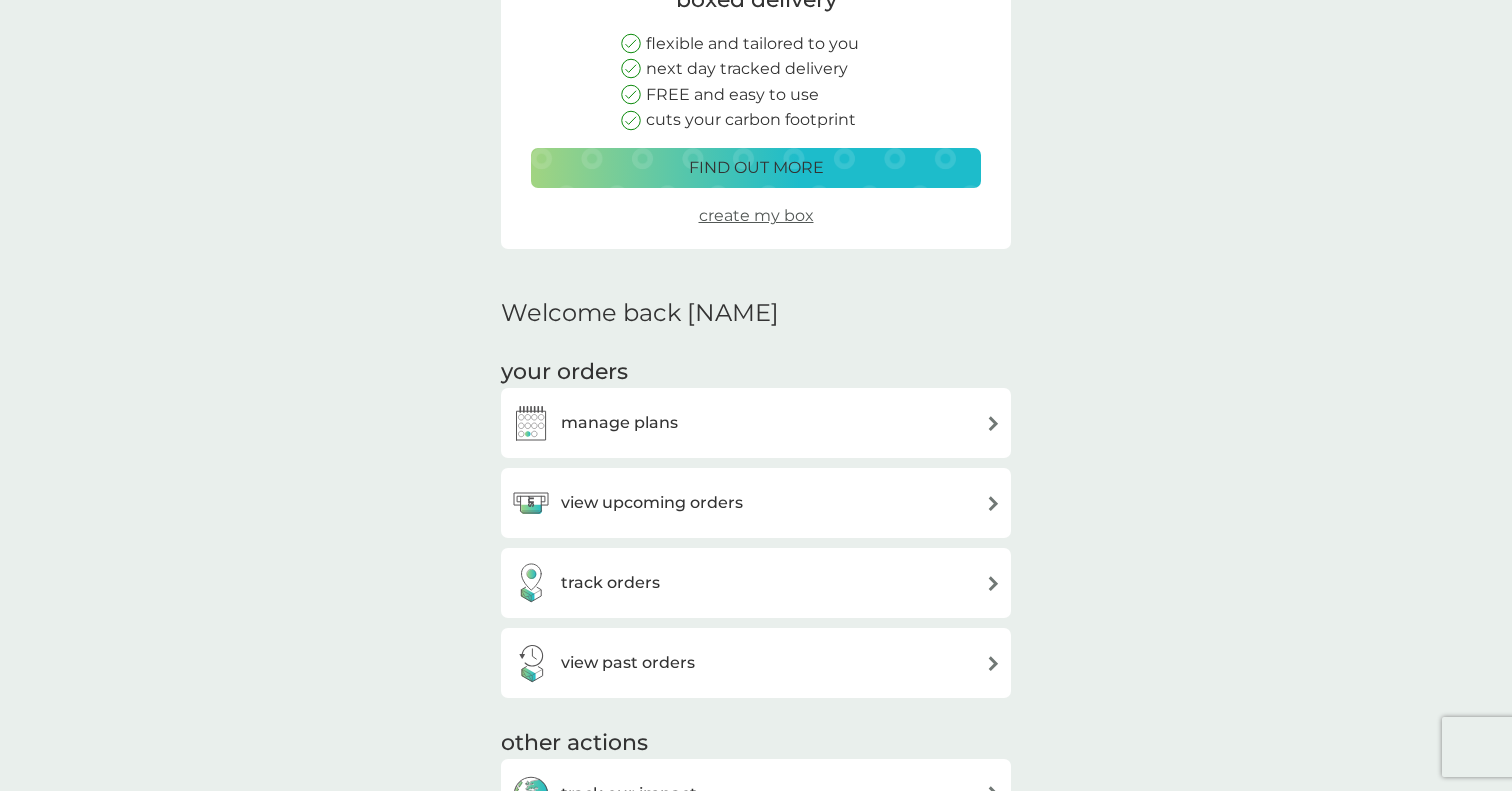 click on "manage plans" at bounding box center [756, 423] 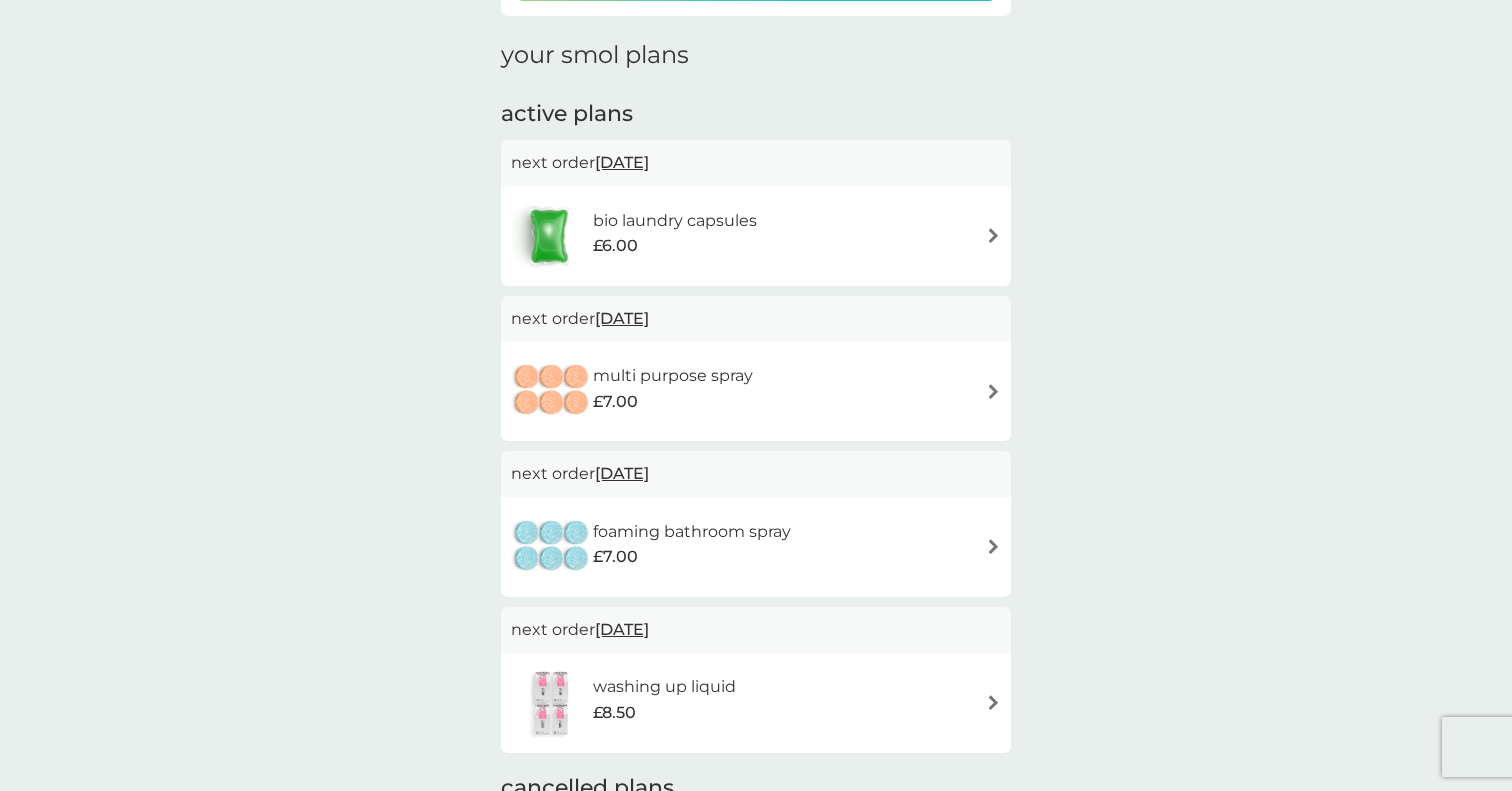 scroll, scrollTop: 0, scrollLeft: 0, axis: both 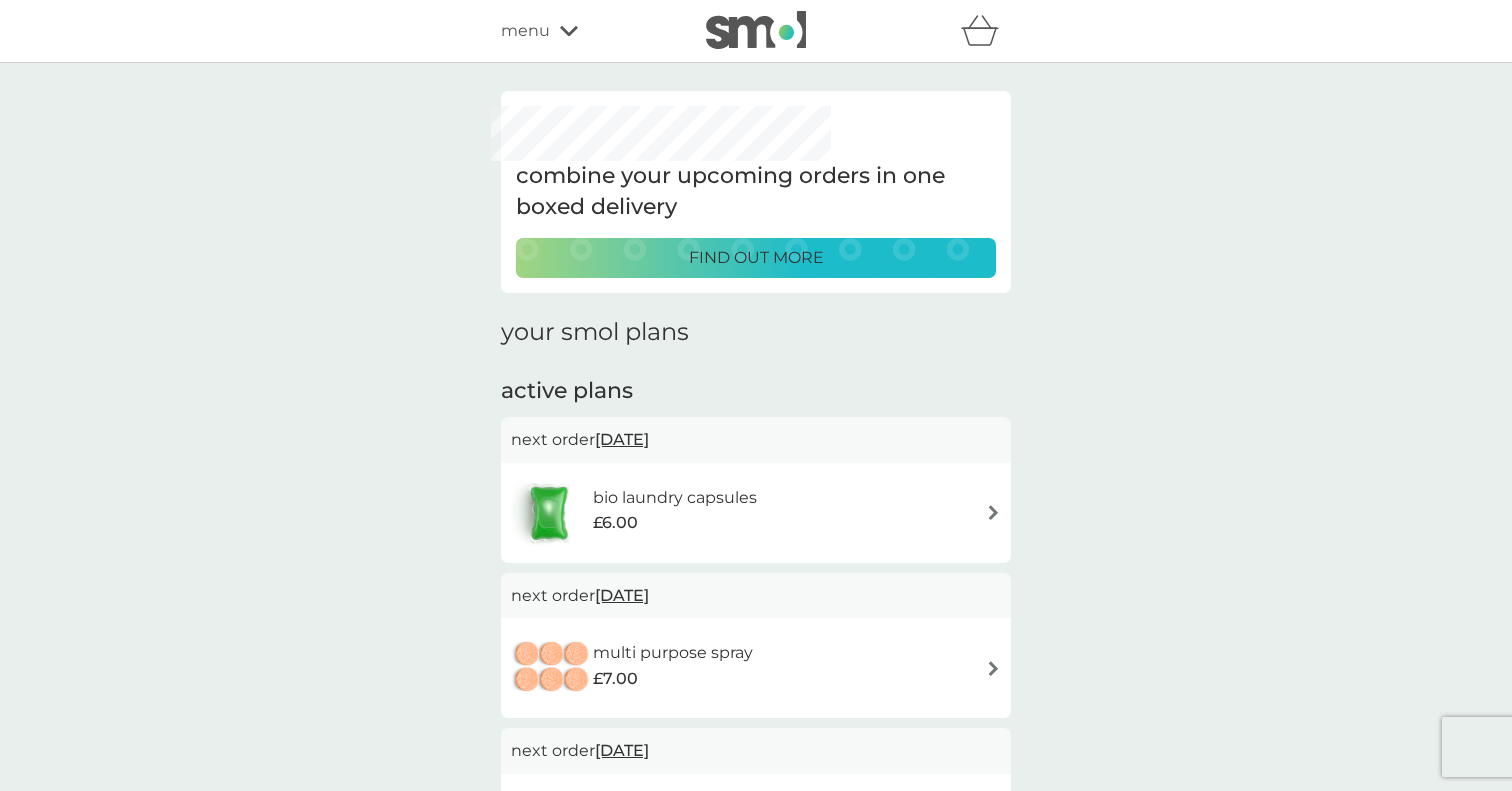 click on "bio laundry capsules £6.00" at bounding box center (756, 513) 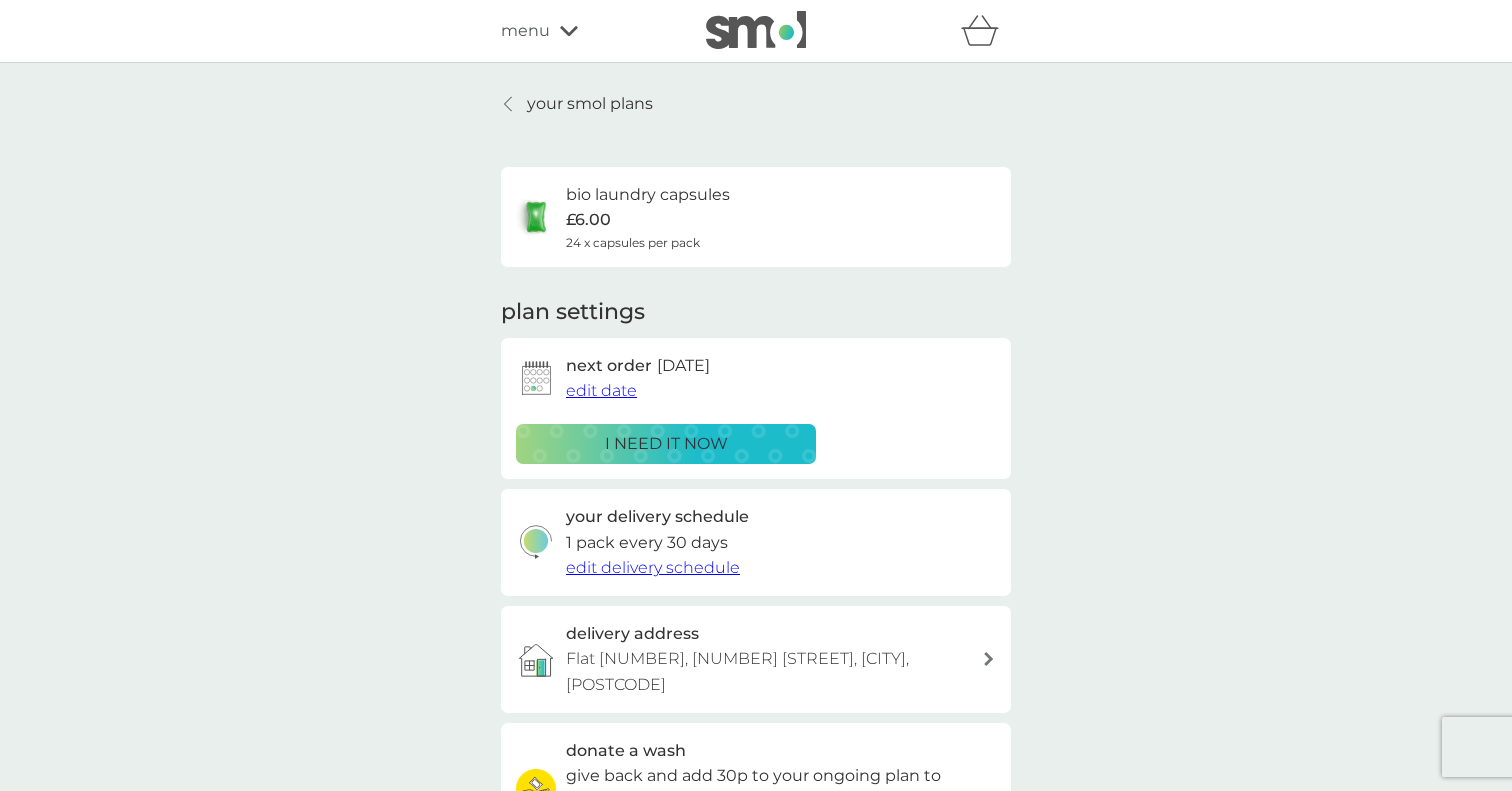 click on "i need it now" at bounding box center (666, 444) 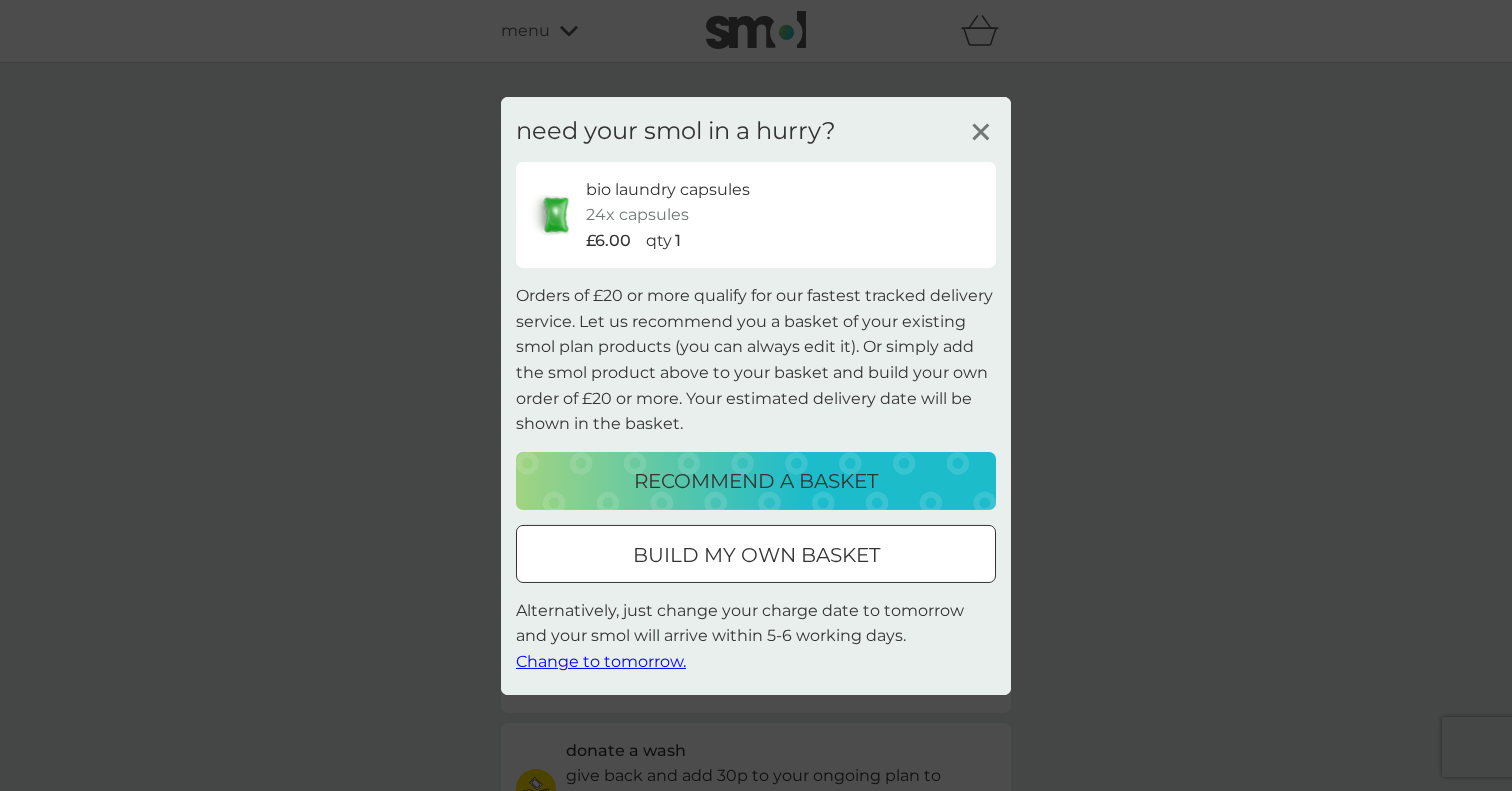 click 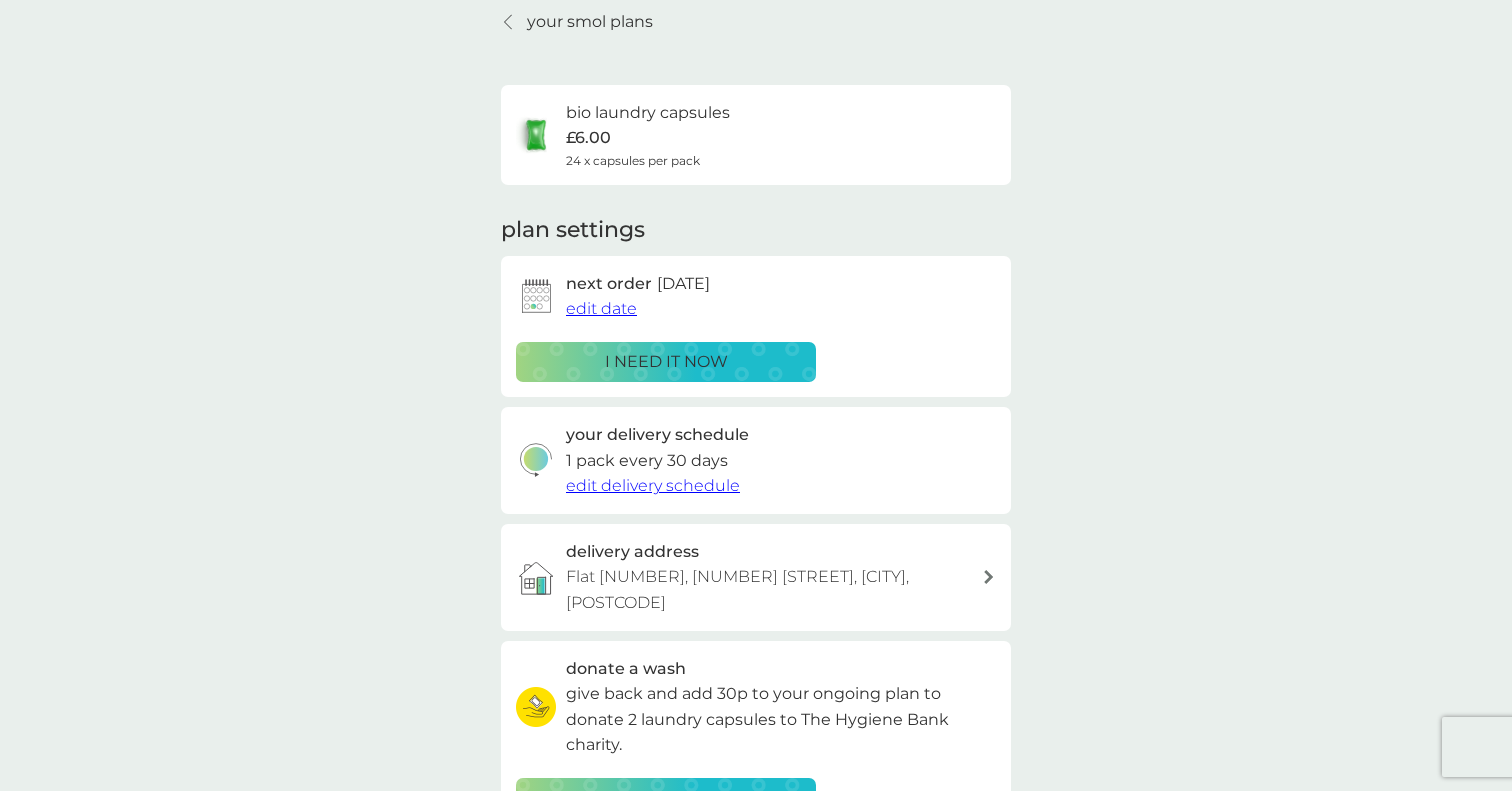 scroll, scrollTop: 104, scrollLeft: 0, axis: vertical 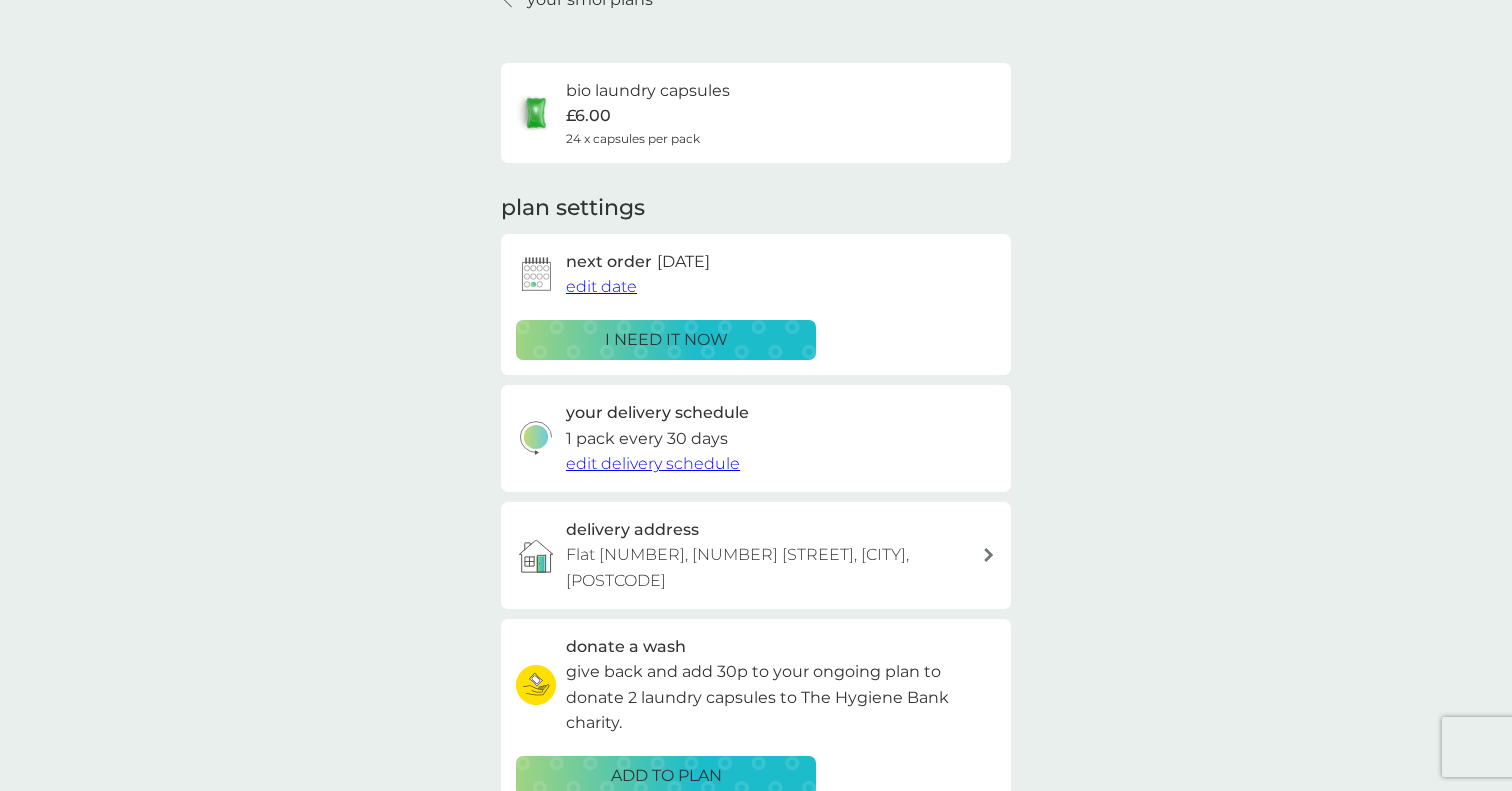 click on "delivery address Flat [NUMBER], [NUMBER] [STREET], [CITY], [POSTCODE]" at bounding box center (774, 555) 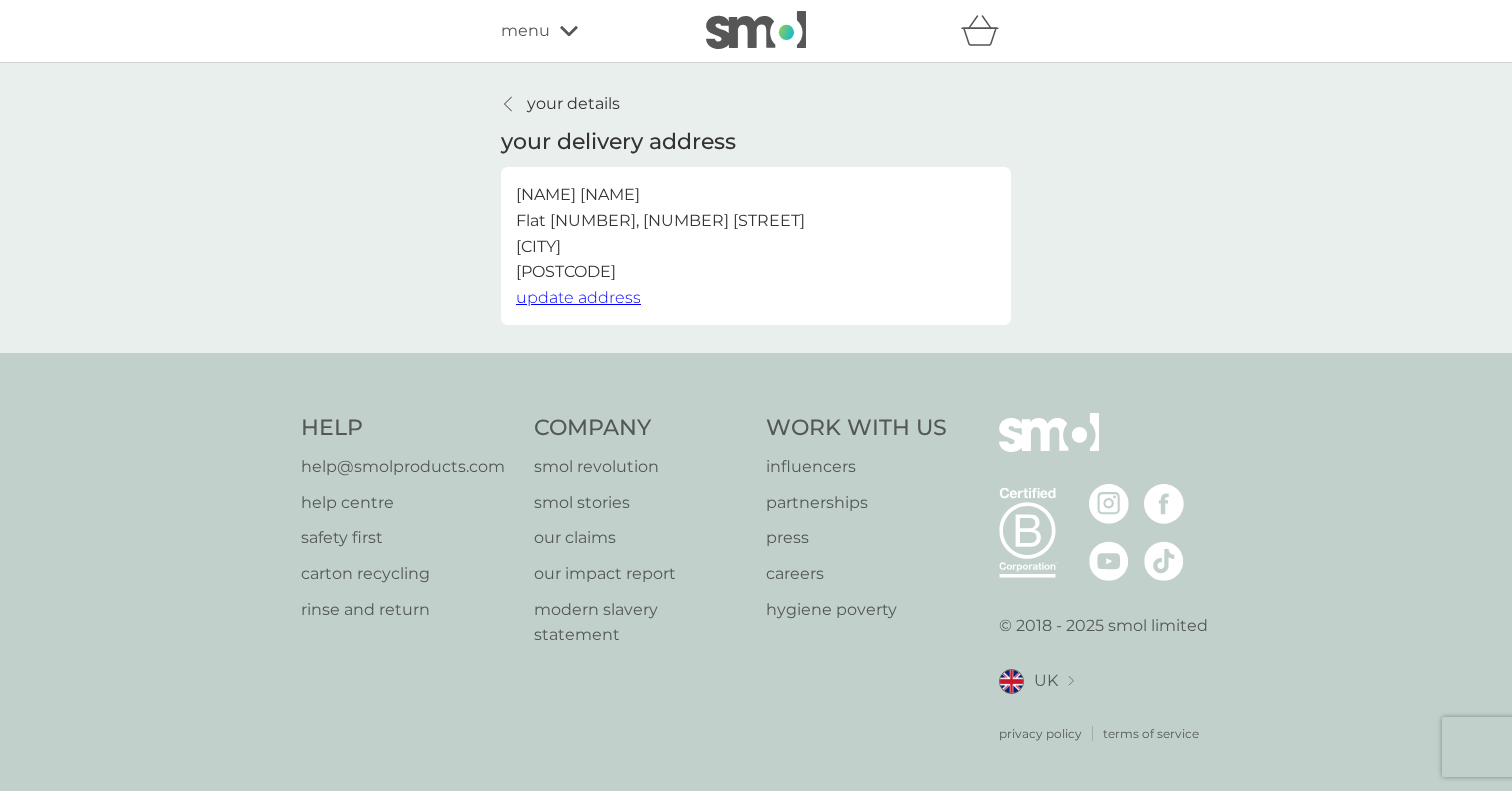 click on "your details" at bounding box center [560, 104] 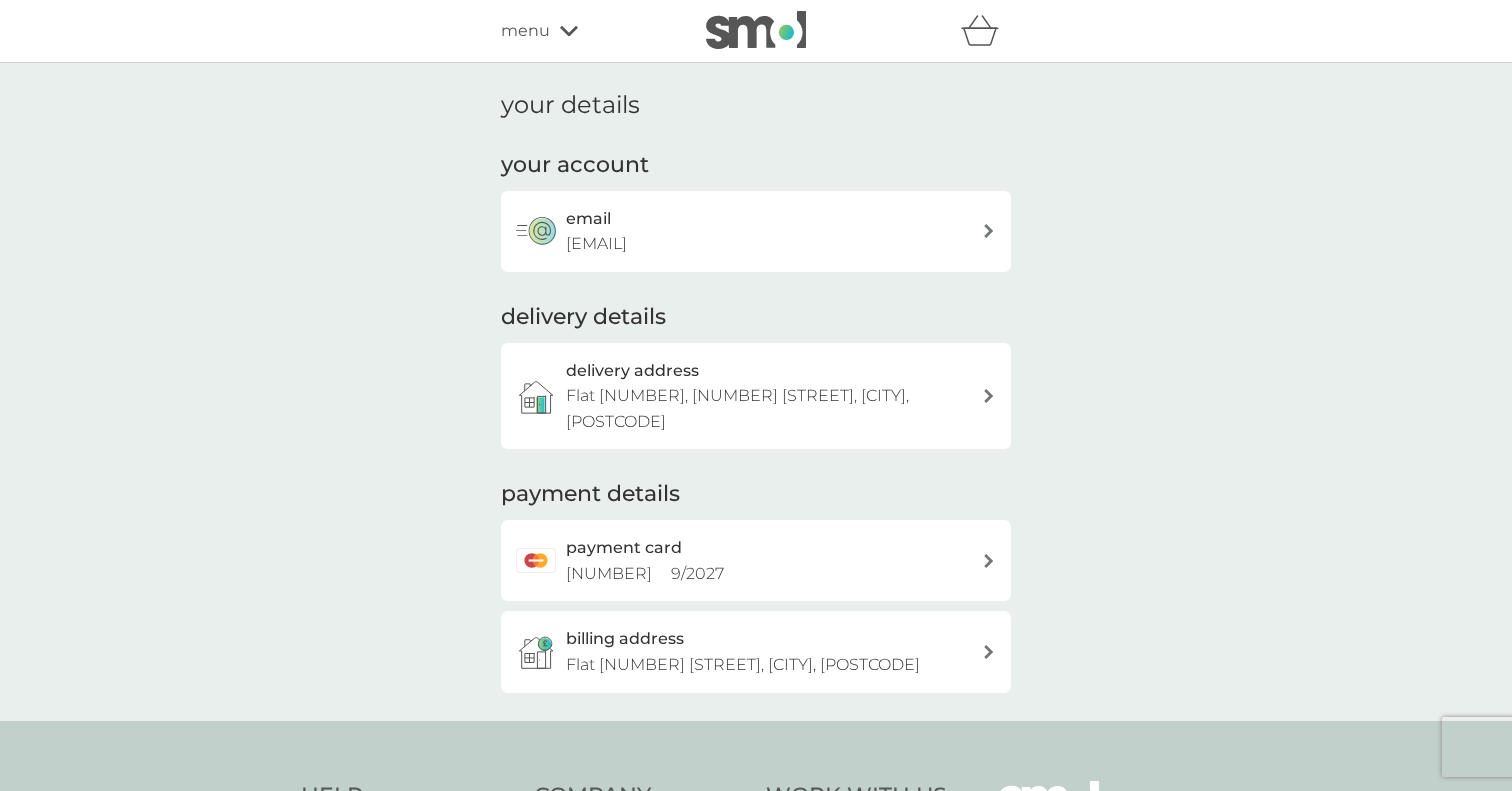 click at bounding box center (756, 30) 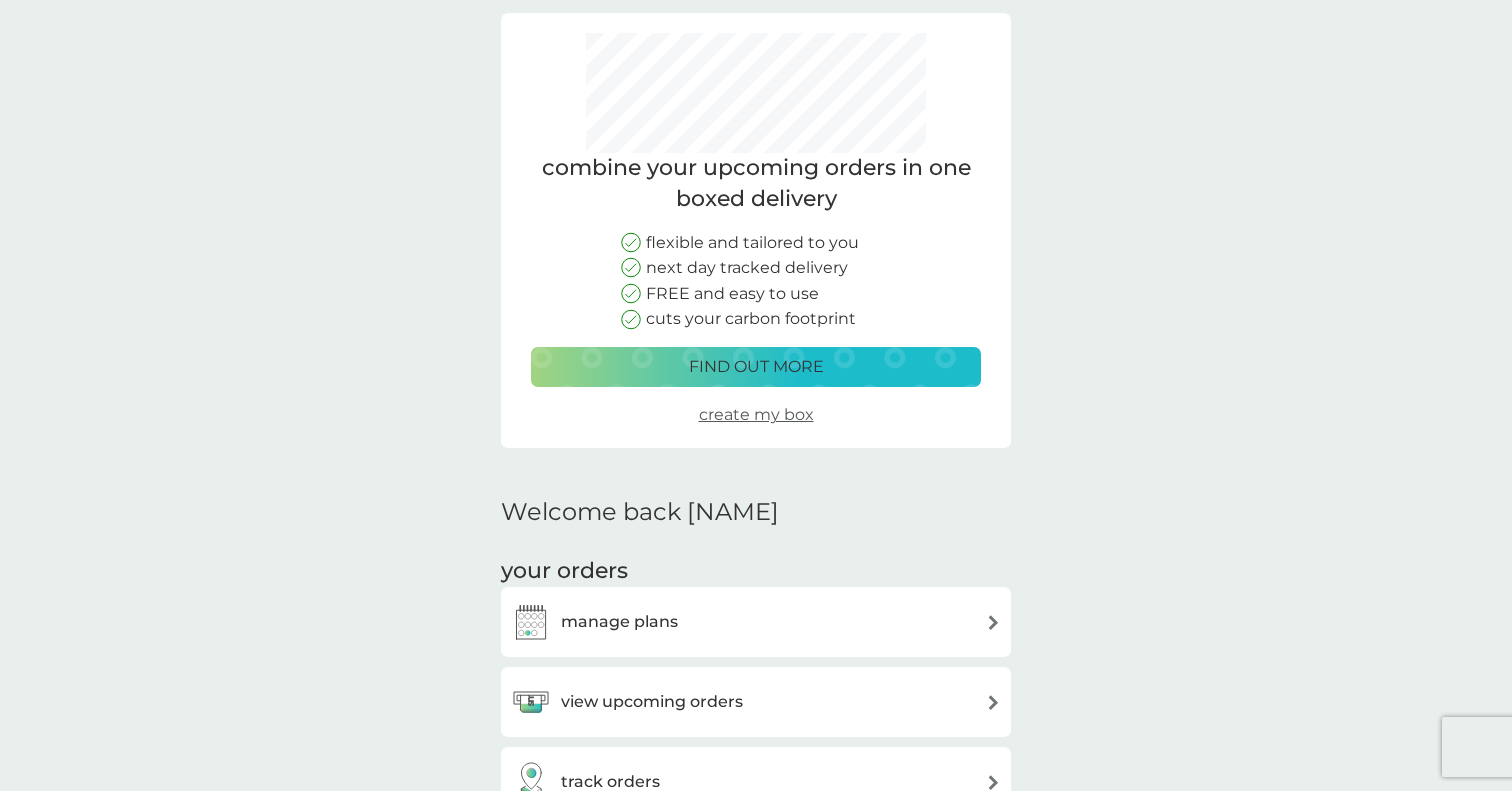 scroll, scrollTop: 181, scrollLeft: 0, axis: vertical 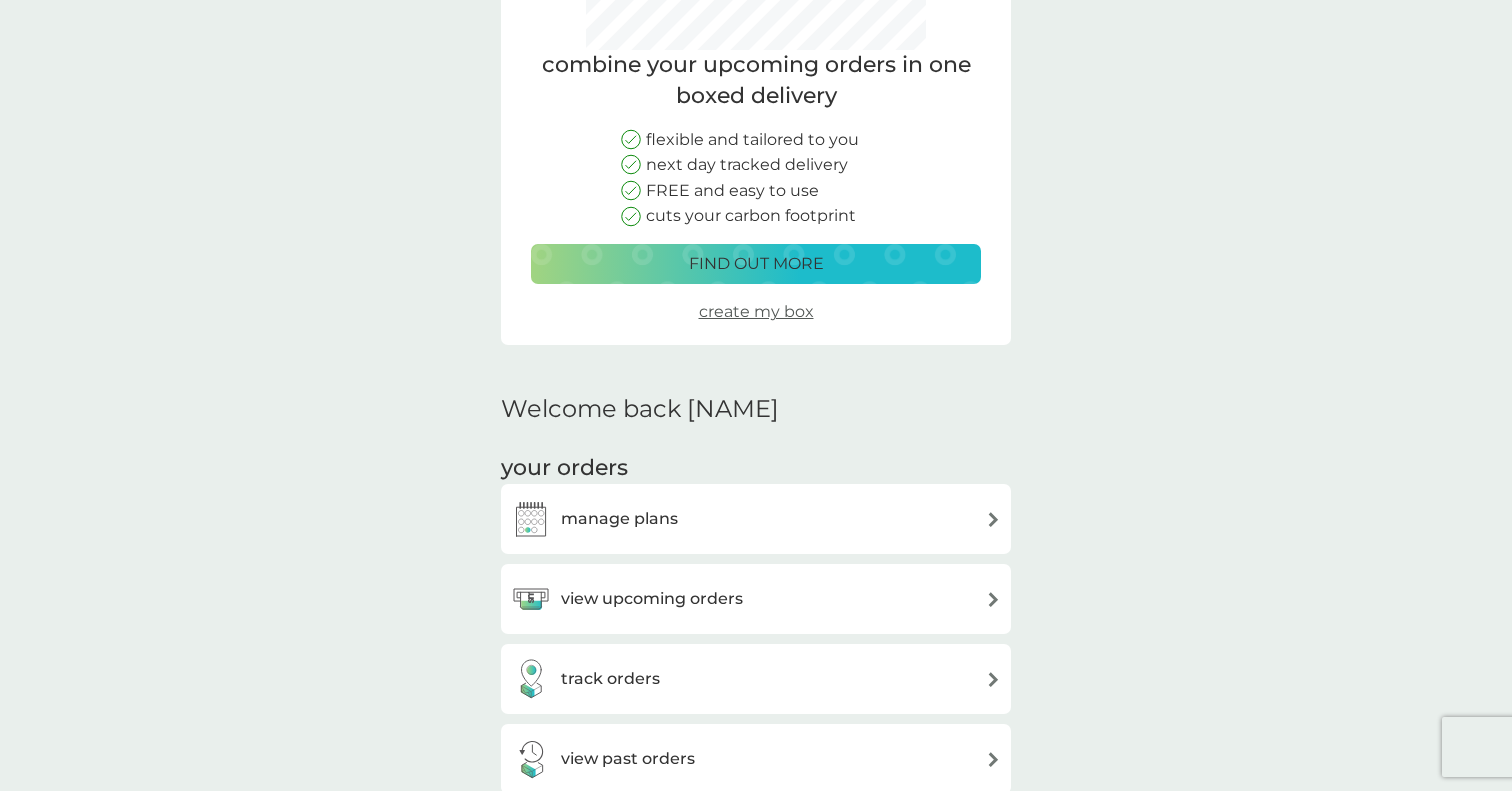 click on "manage plans" at bounding box center [756, 519] 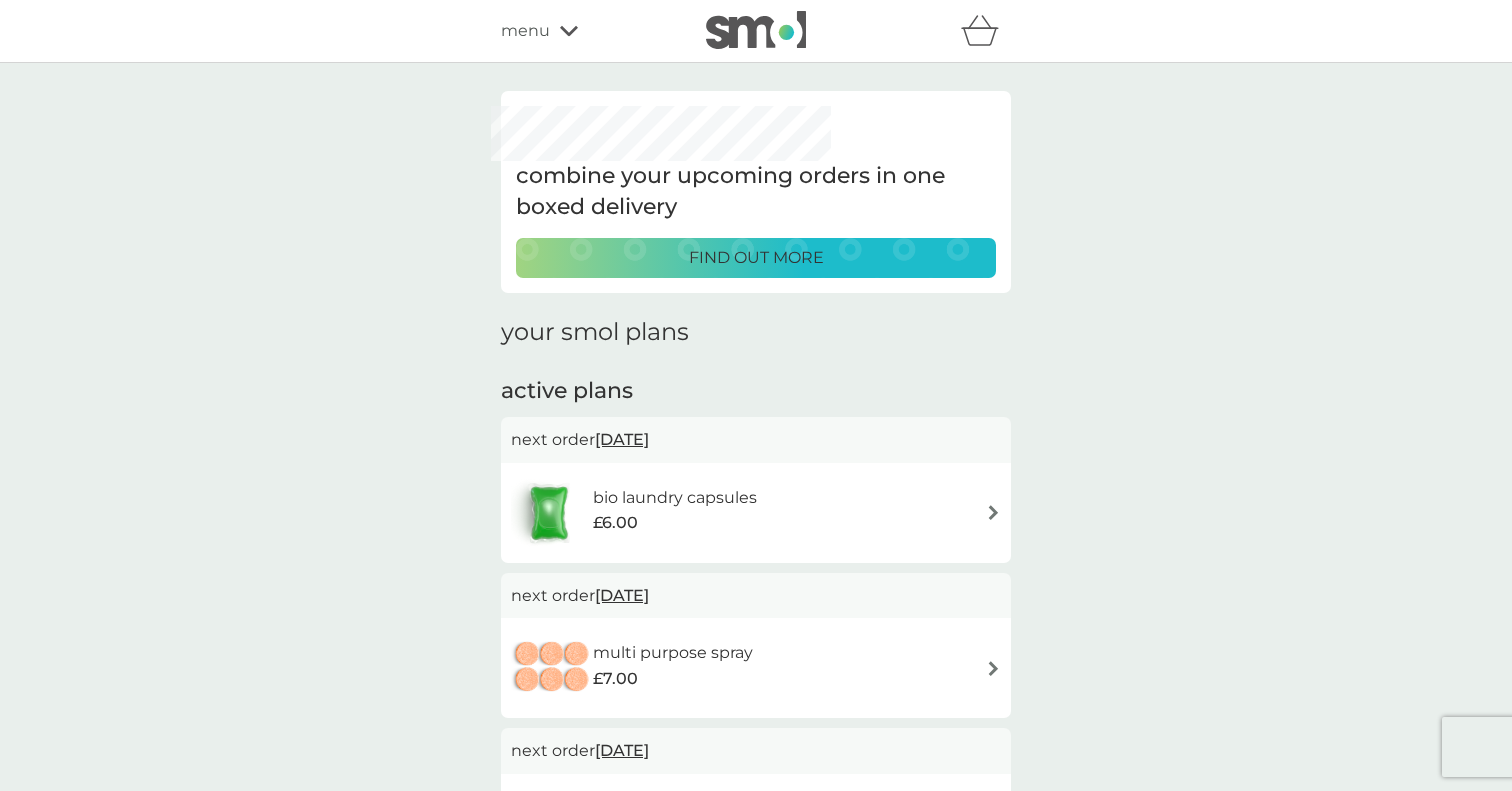 click on "£6.00" at bounding box center [675, 523] 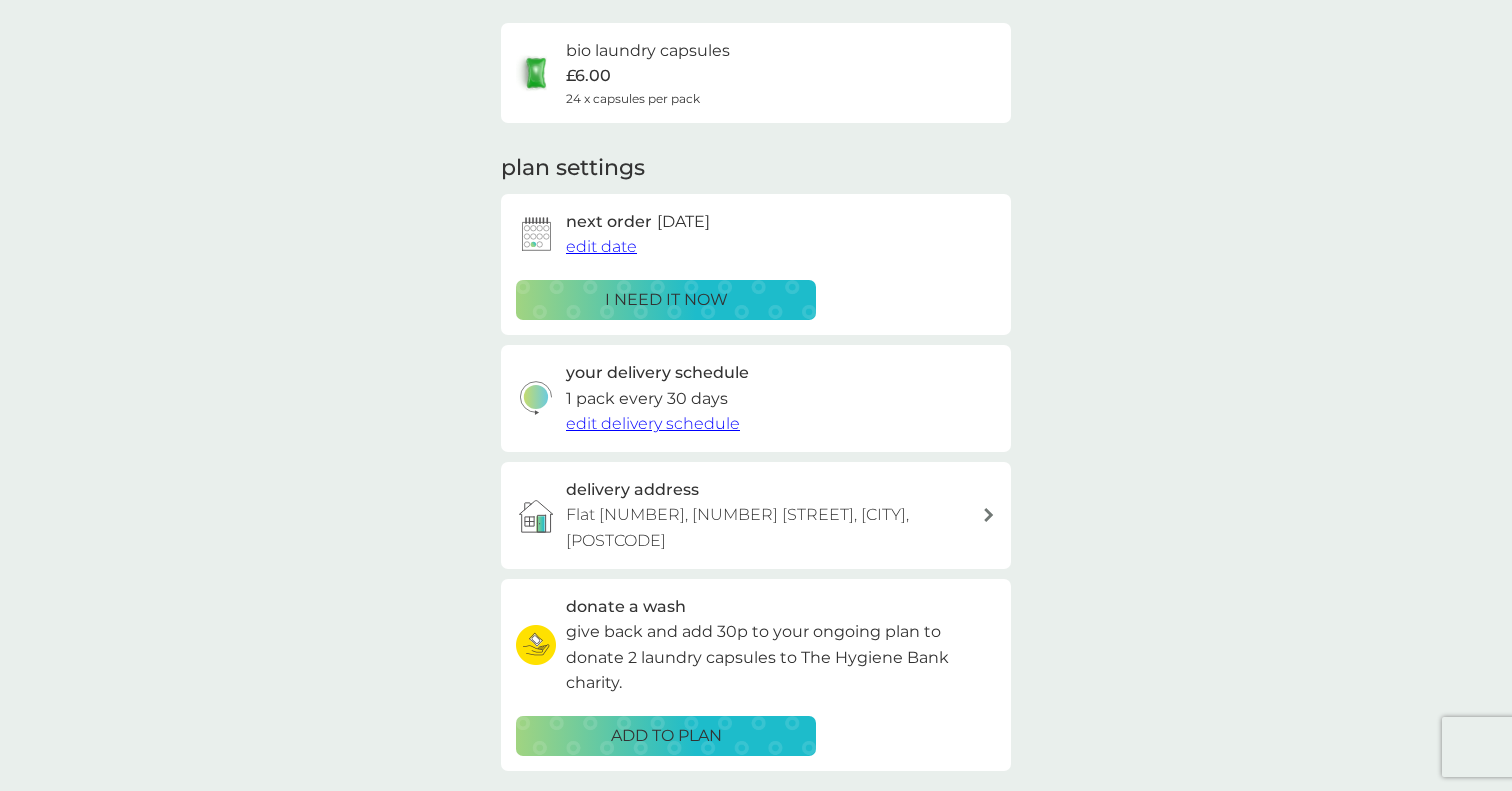 scroll, scrollTop: 156, scrollLeft: 0, axis: vertical 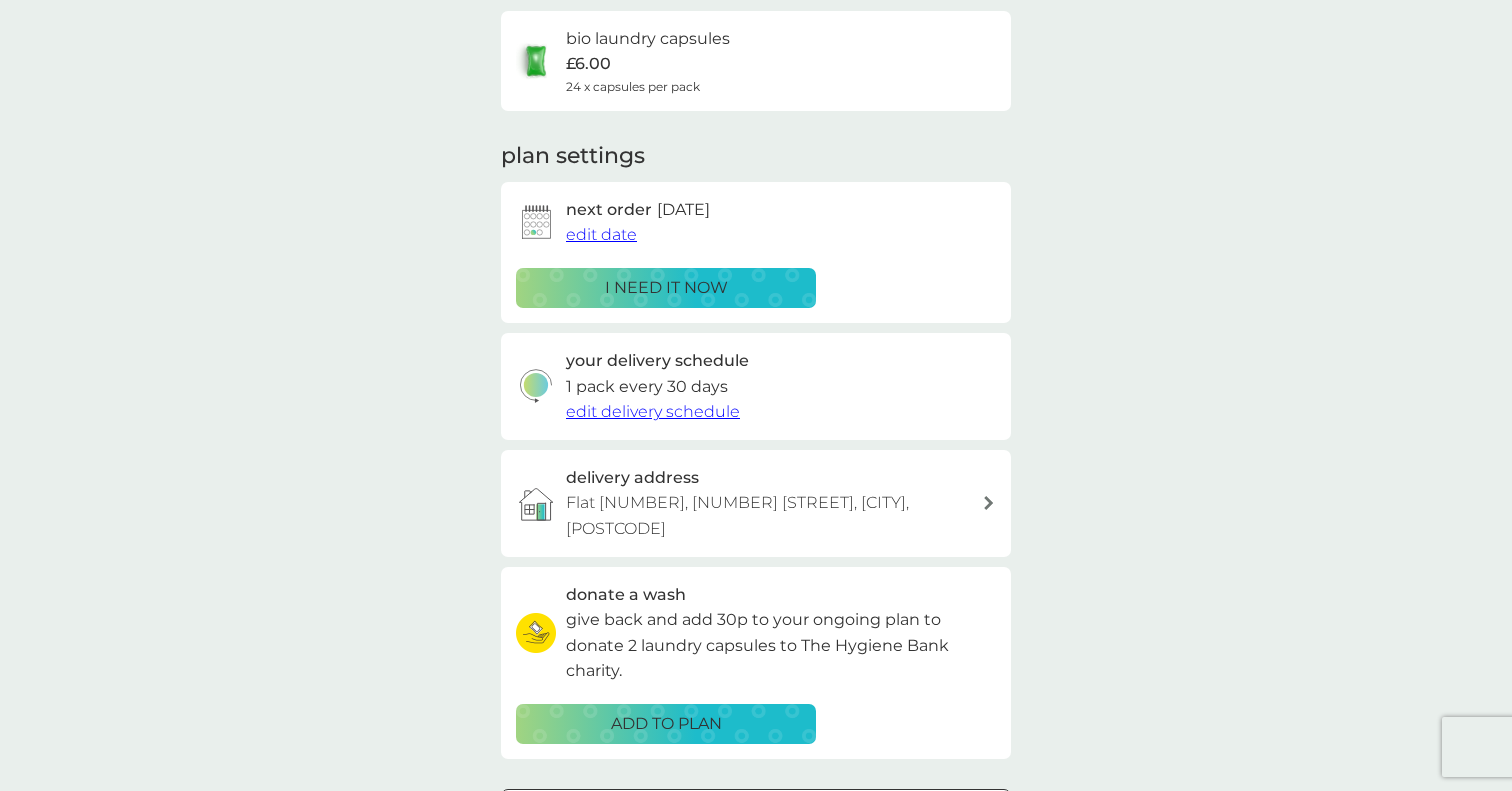 click on "edit date" at bounding box center [601, 234] 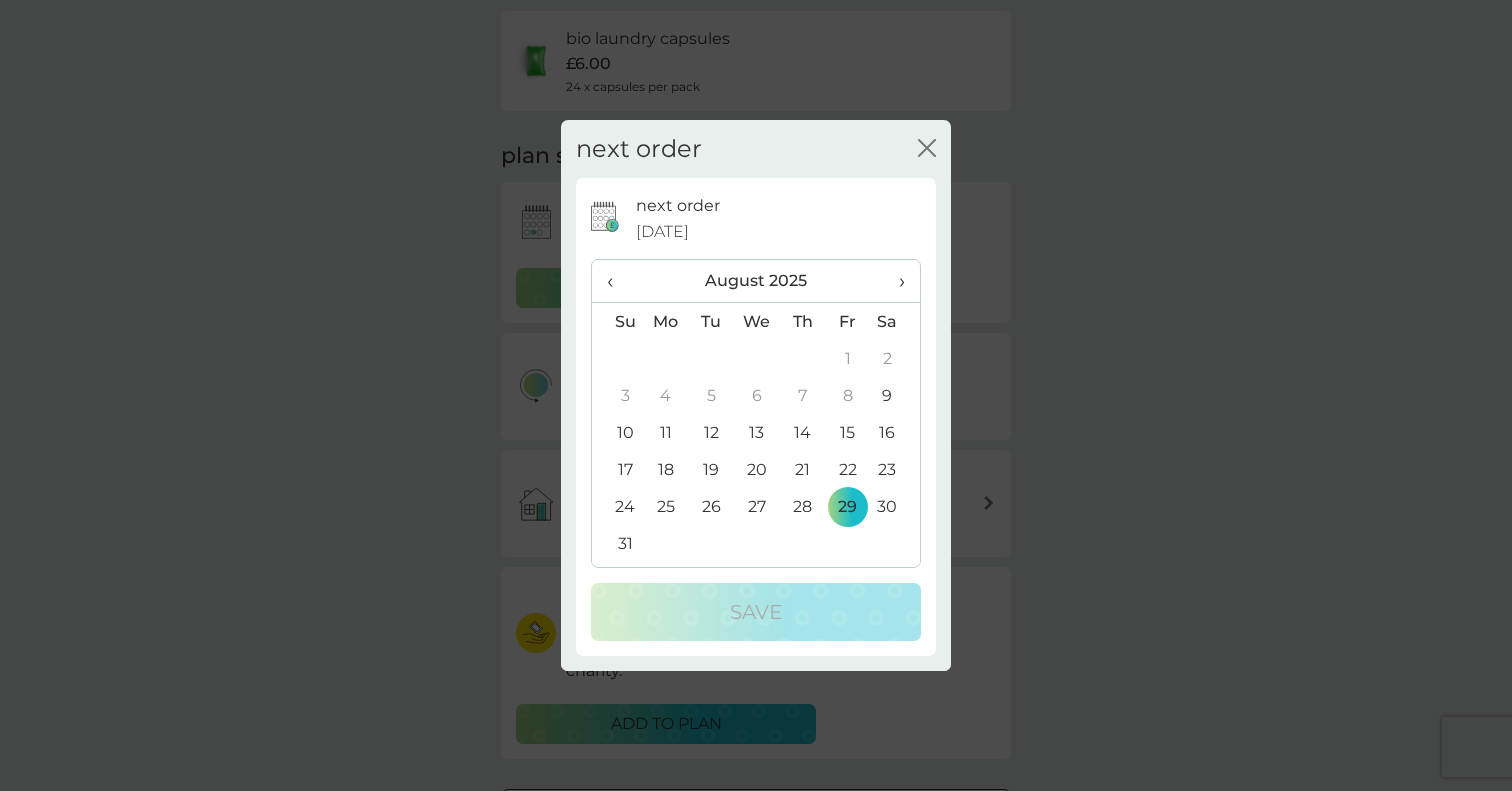 click on "30" at bounding box center (895, 506) 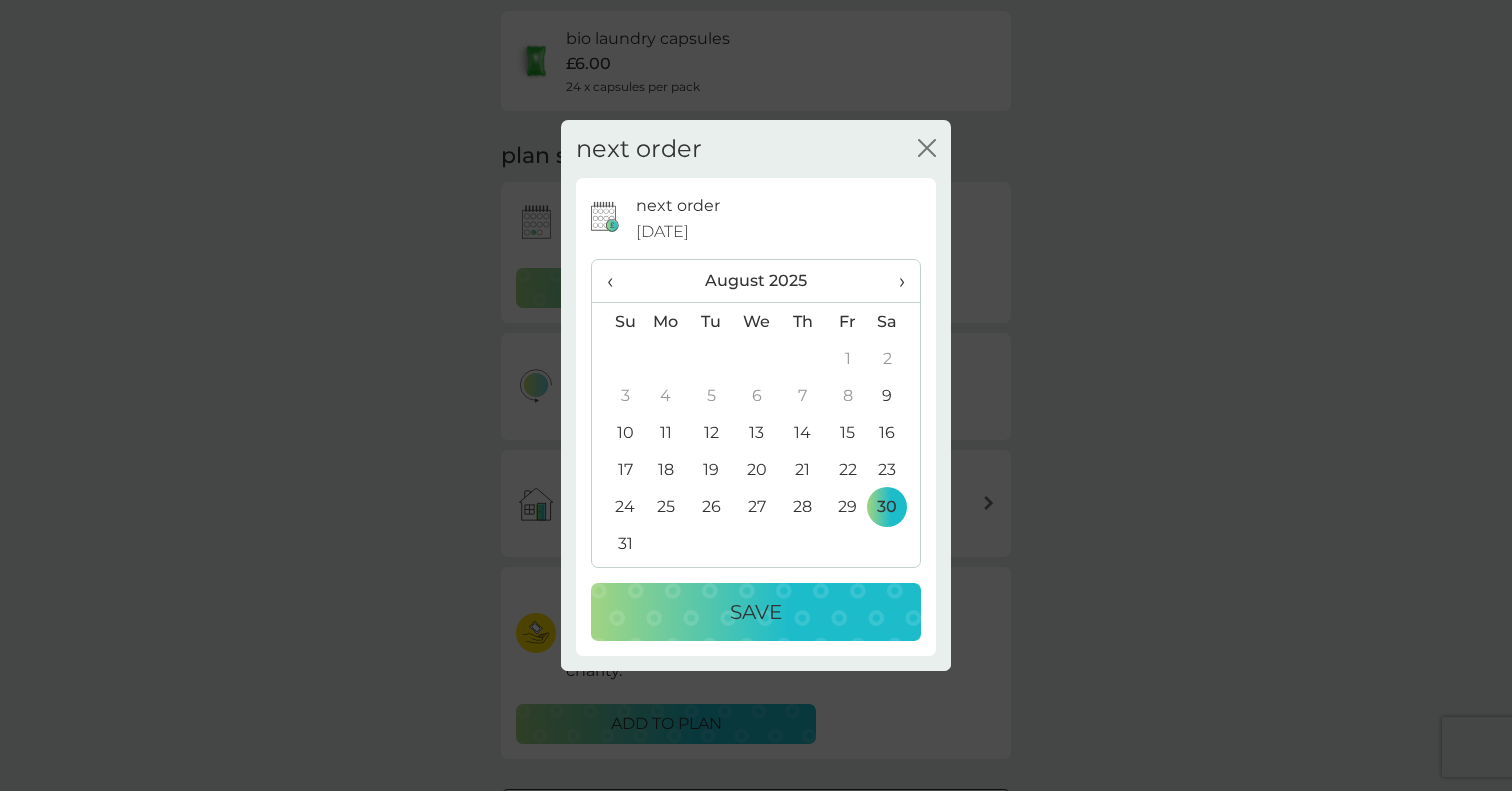 click on "Save" at bounding box center (756, 612) 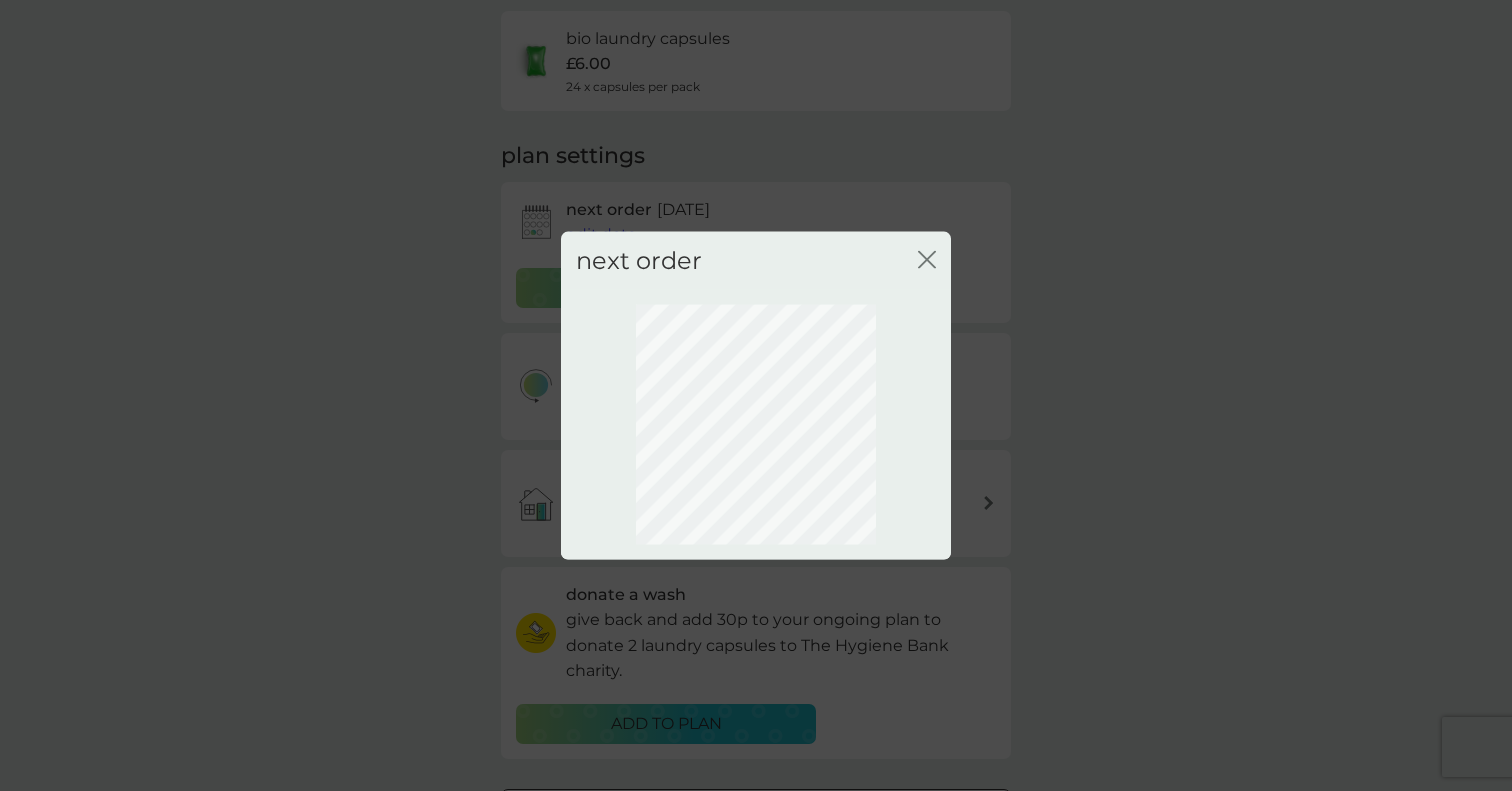 scroll, scrollTop: 46, scrollLeft: 0, axis: vertical 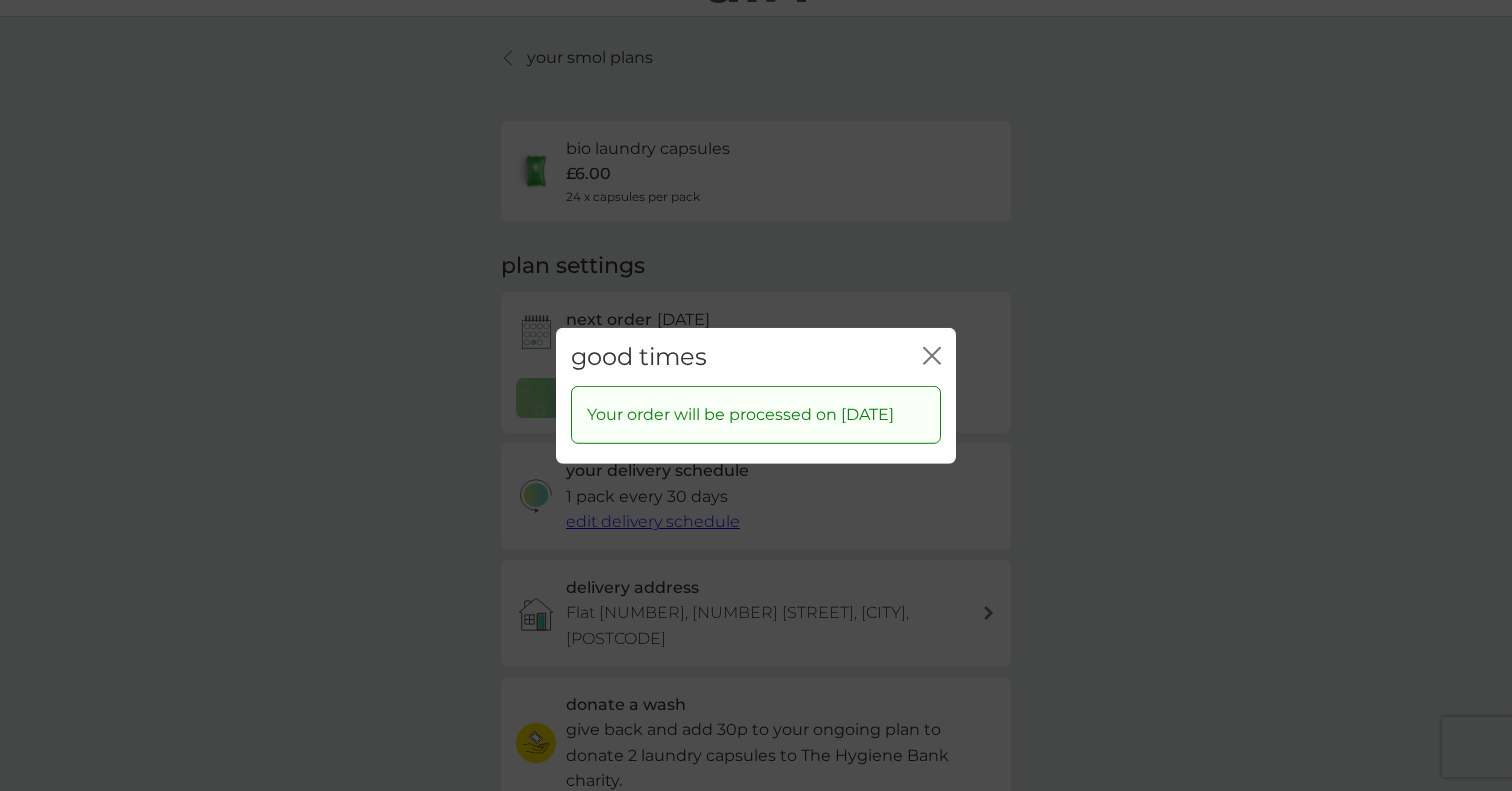 click on "good times close" at bounding box center (756, 356) 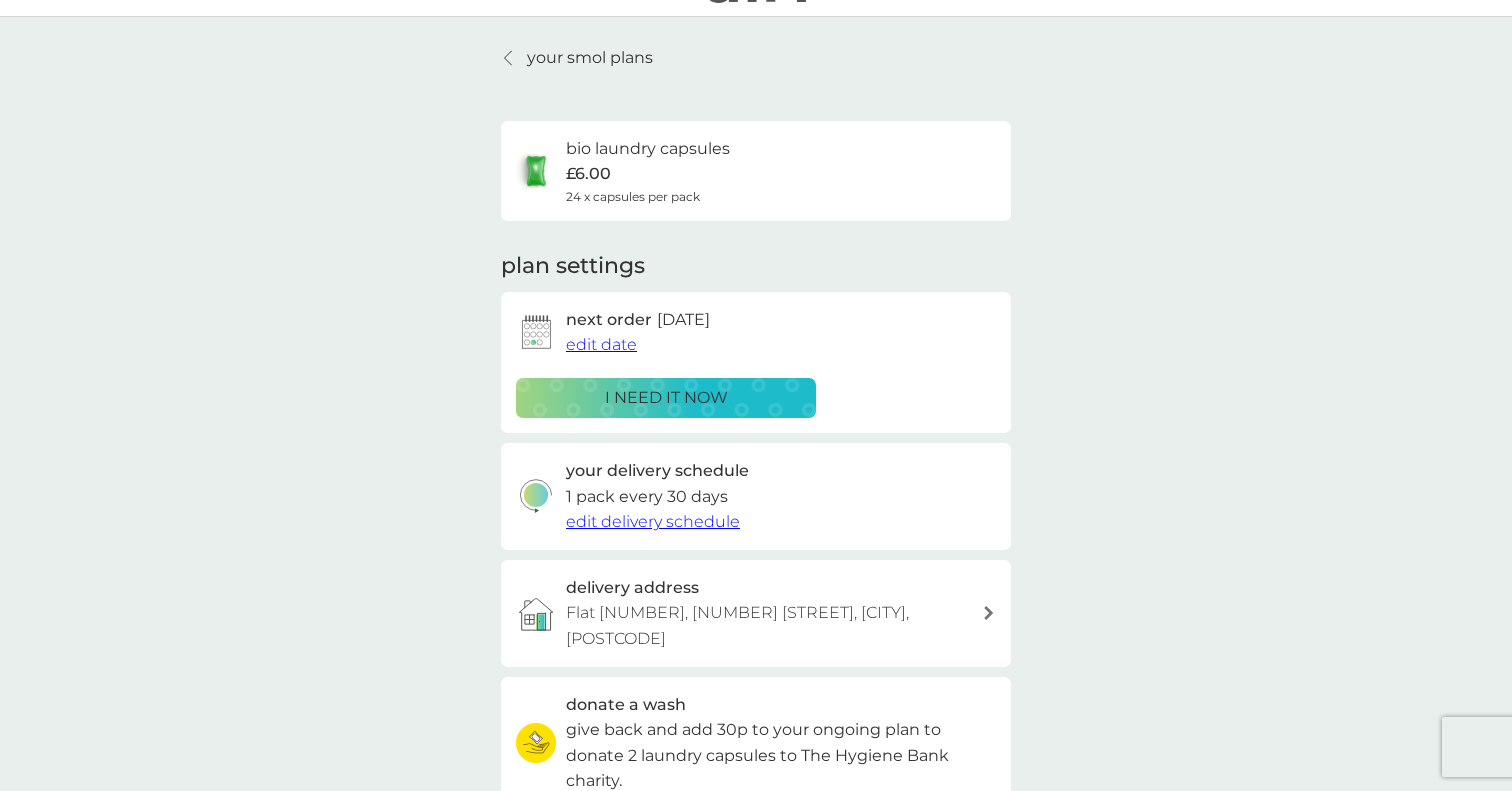 click on "edit date" at bounding box center [601, 344] 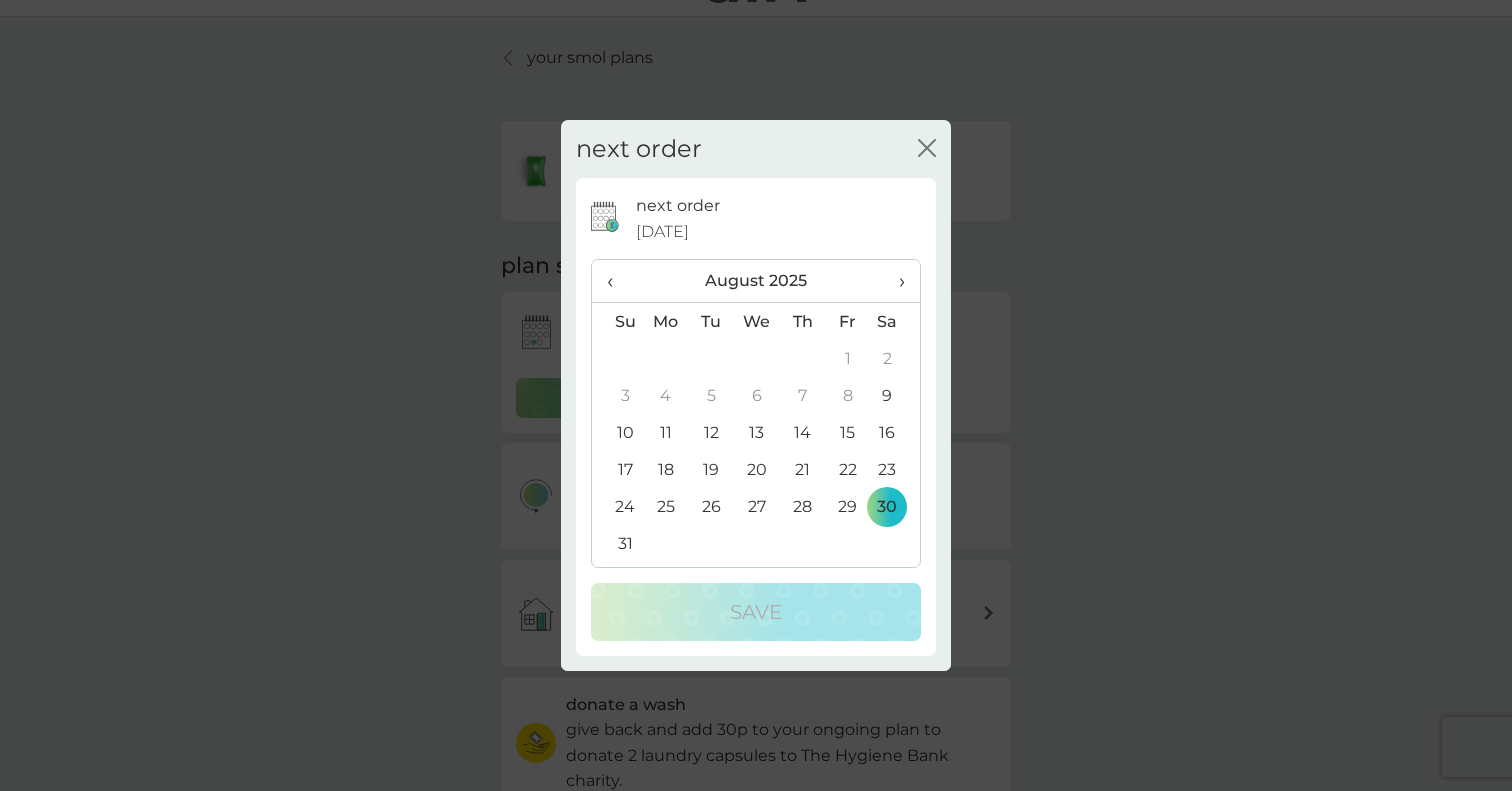 click on "9" at bounding box center (895, 395) 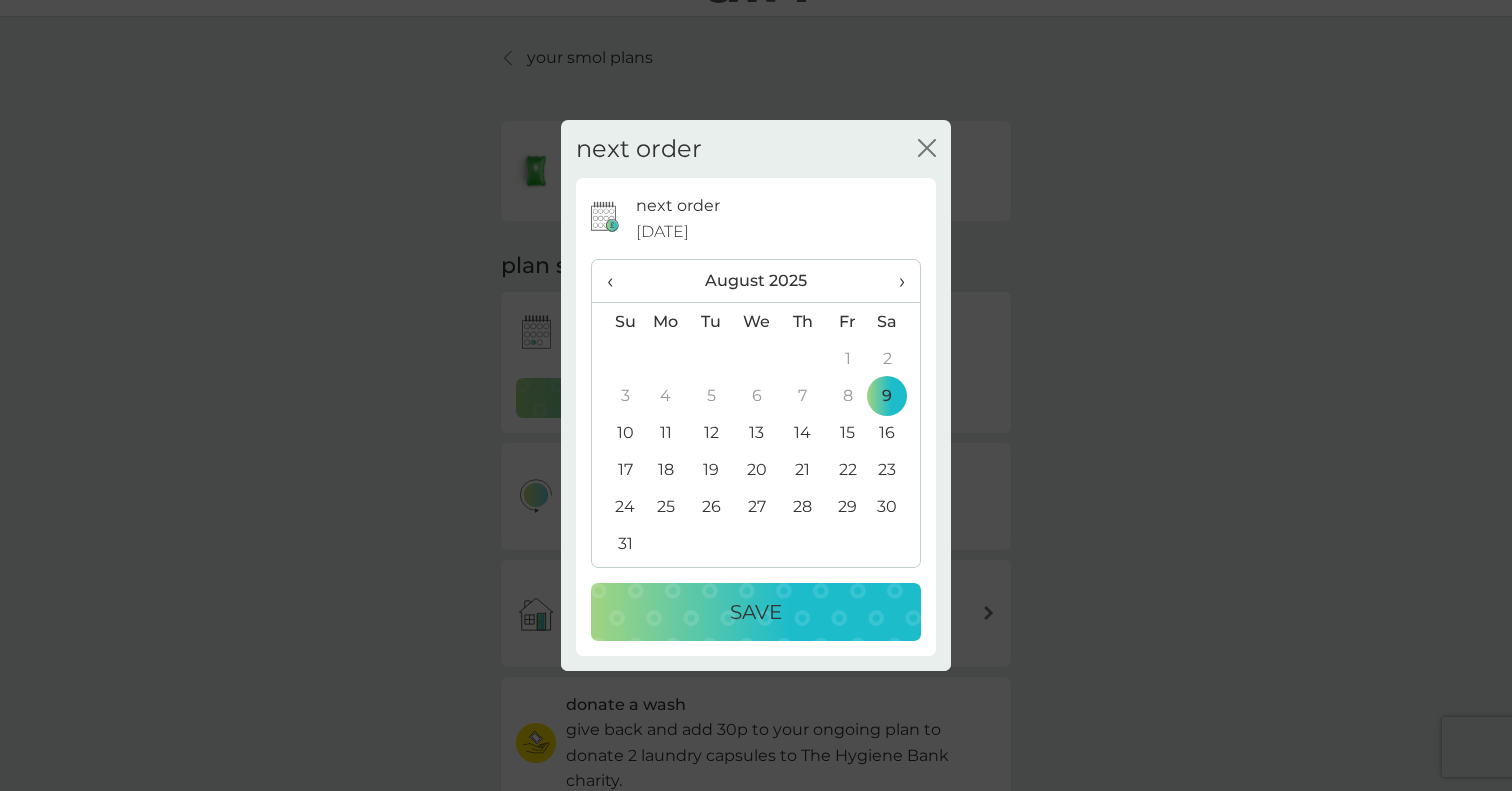click on "Save" at bounding box center (756, 612) 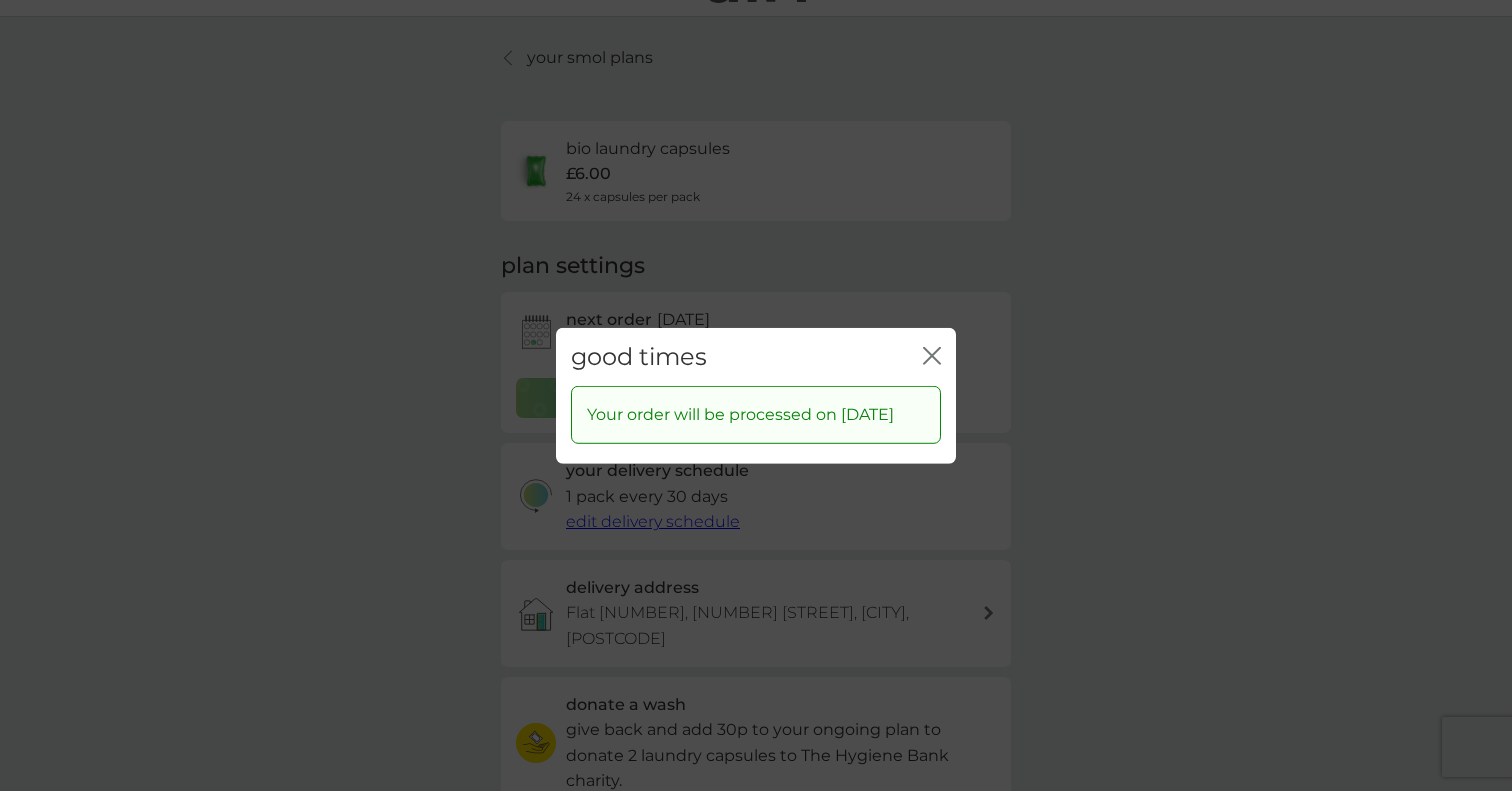 click 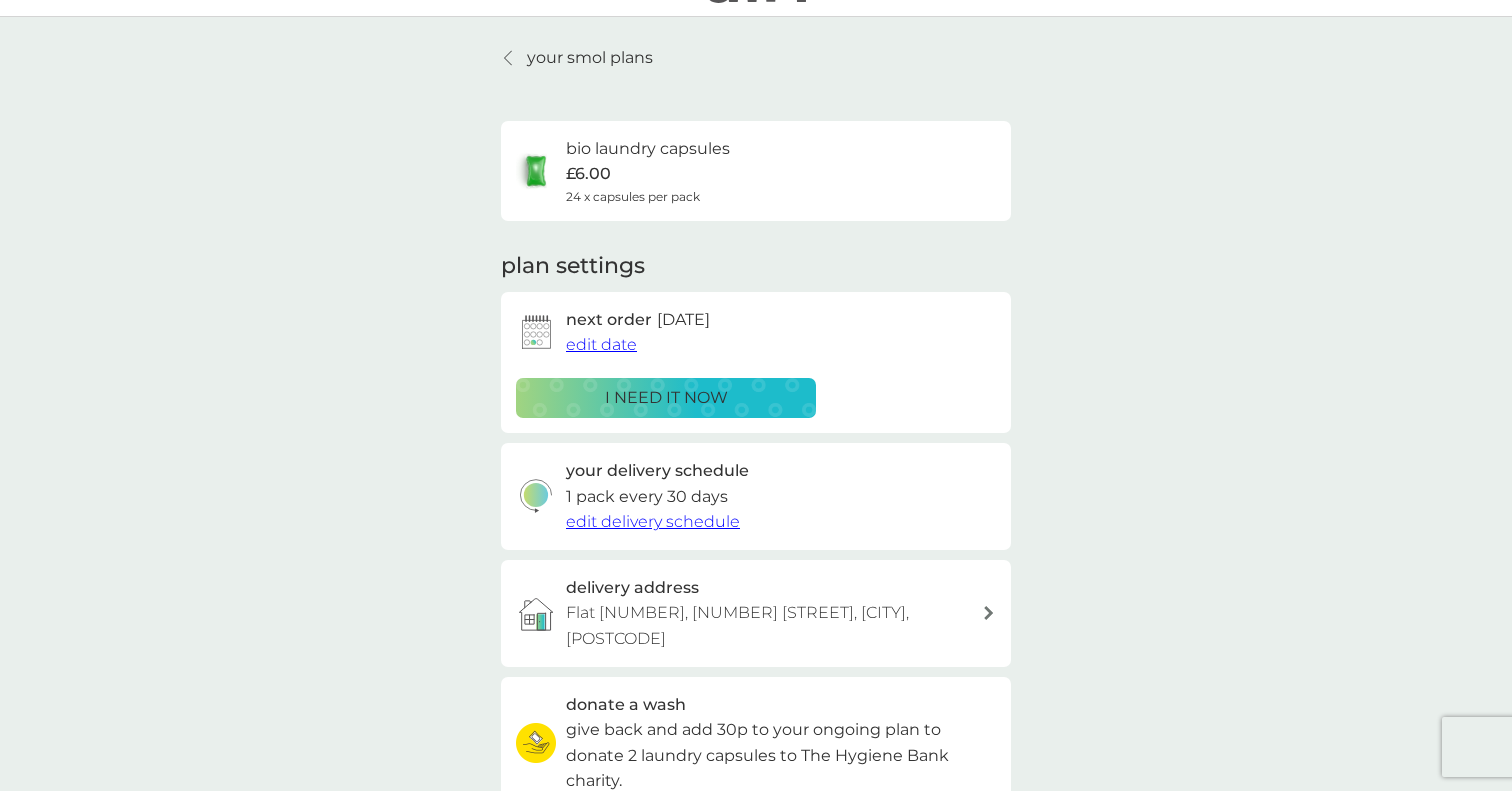 click on "your smol plans bio laundry capsules £6.00 [NUMBER] x capsules per pack plan settings next order [DATE] edit date i need it now your delivery schedule 1 pack every [NUMBER] days edit delivery schedule delivery address Flat [NUMBER], [NUMBER] [STREET], [CITY], [POSTCODE] donate a wash give back and add 30p to your ongoing plan to donate 2 laundry capsules to The Hygiene Bank charity. ADD TO PLAN Pause plan cancel plan" at bounding box center [756, 520] 